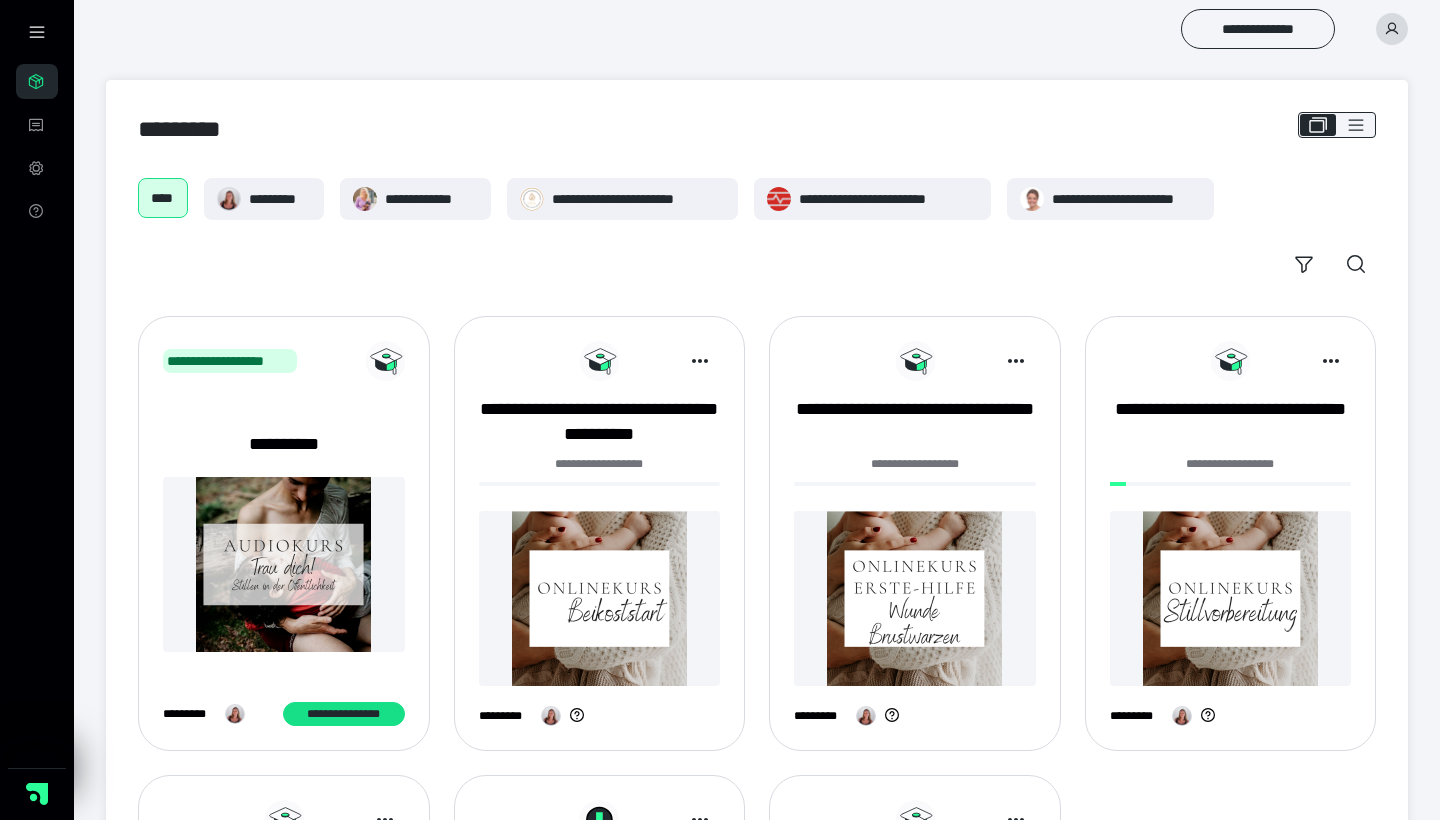 scroll, scrollTop: 0, scrollLeft: 0, axis: both 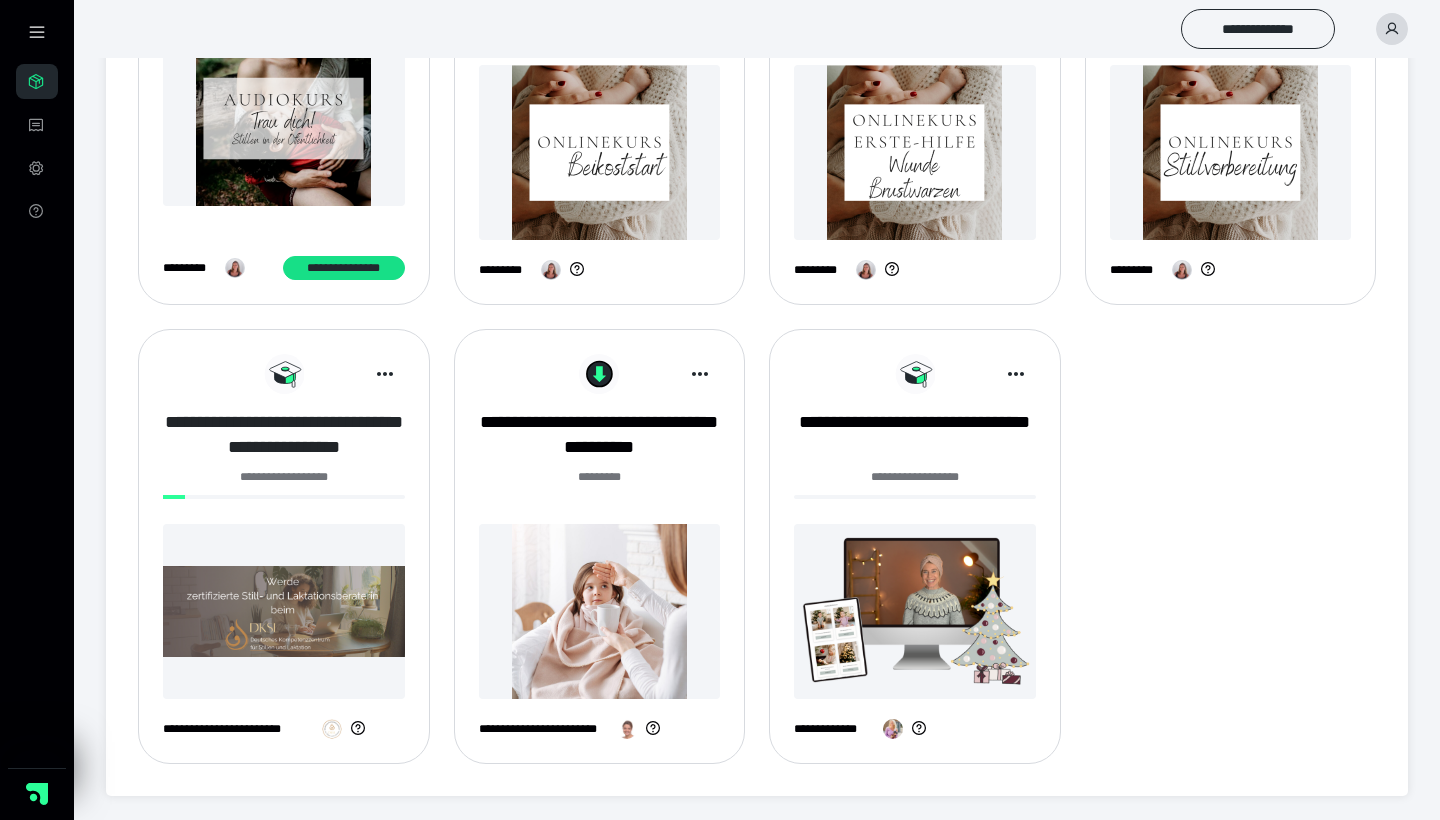 click on "**********" at bounding box center (284, 435) 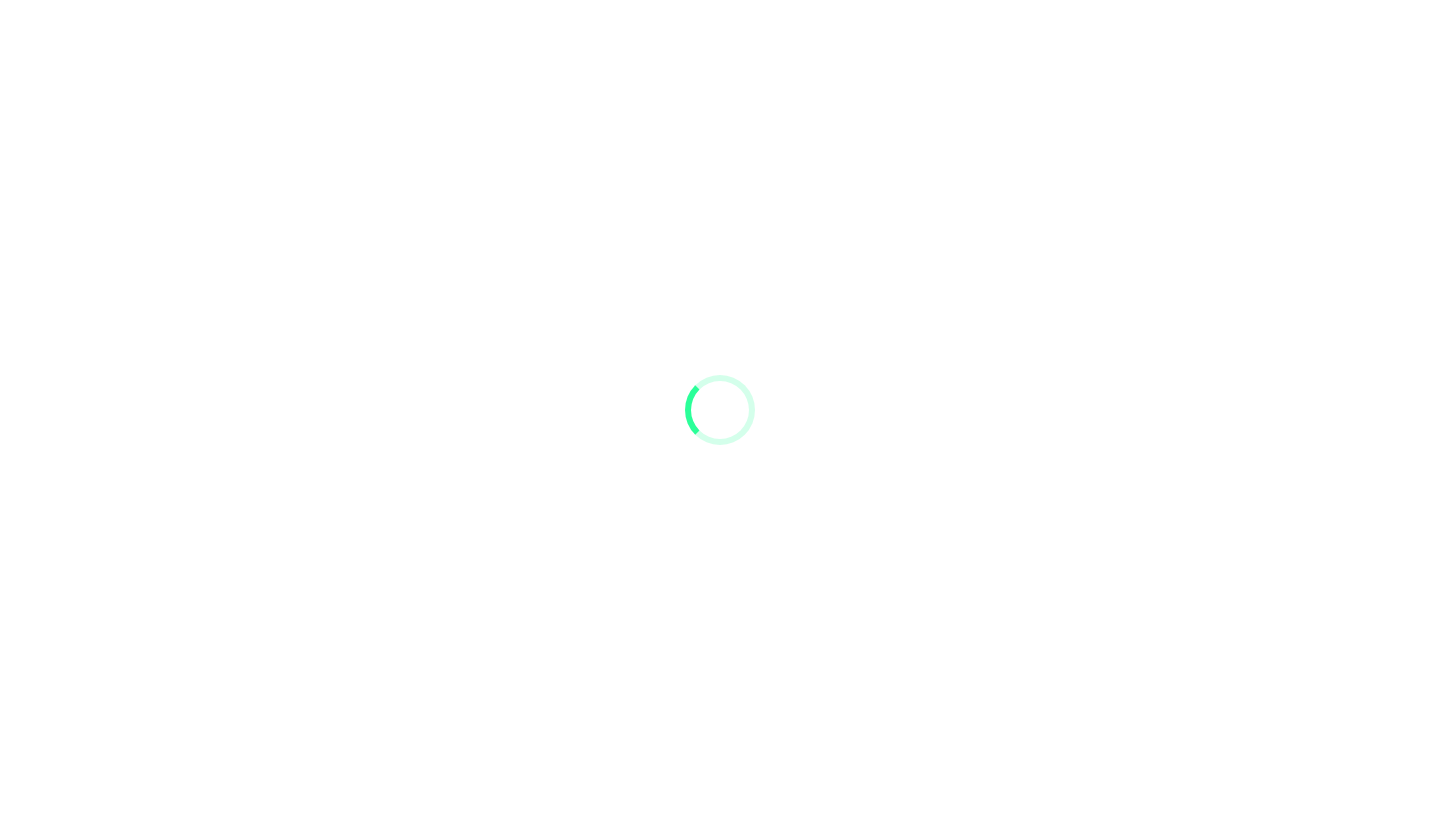 scroll, scrollTop: 0, scrollLeft: 0, axis: both 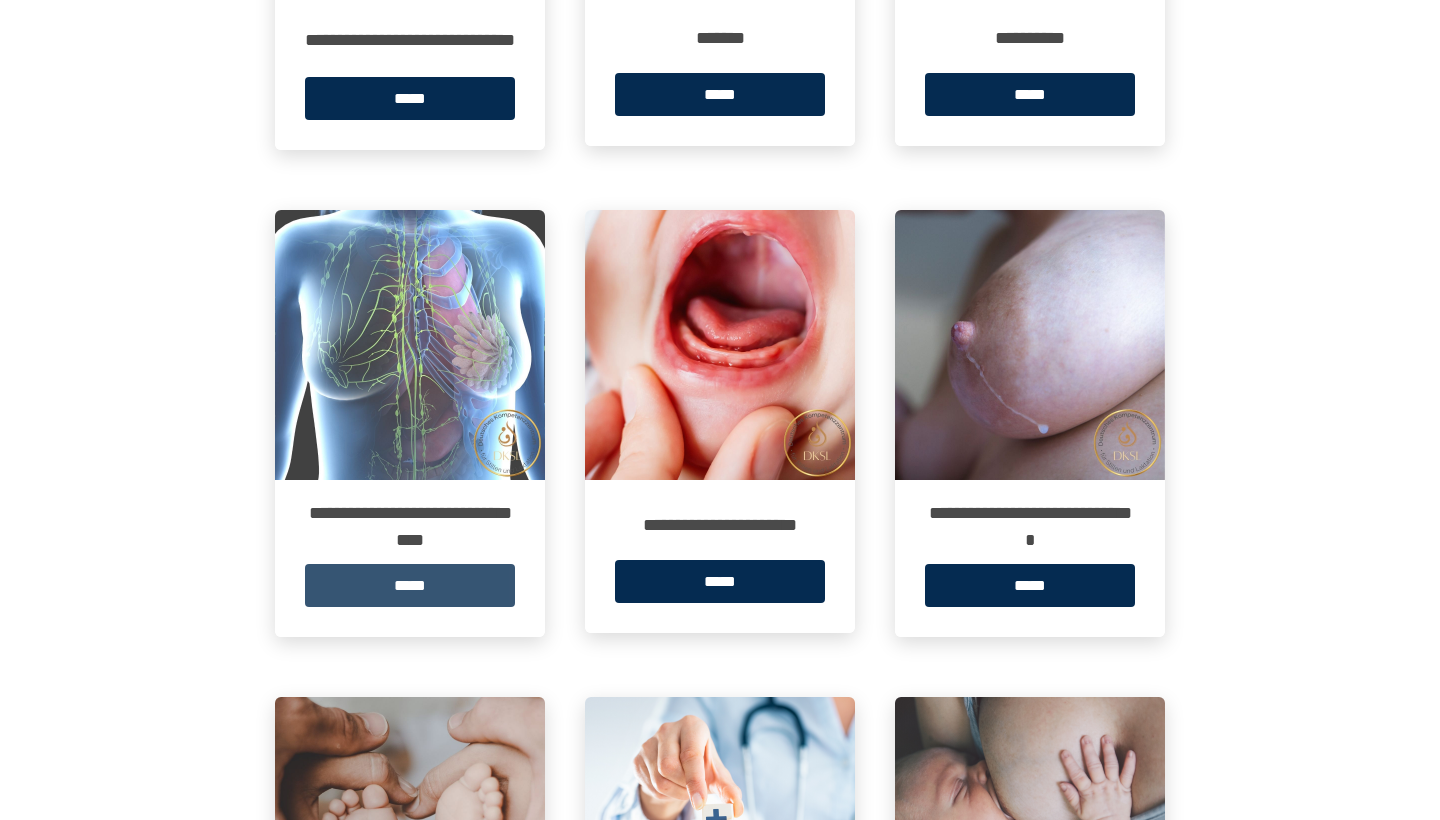 click on "*****" at bounding box center [410, 585] 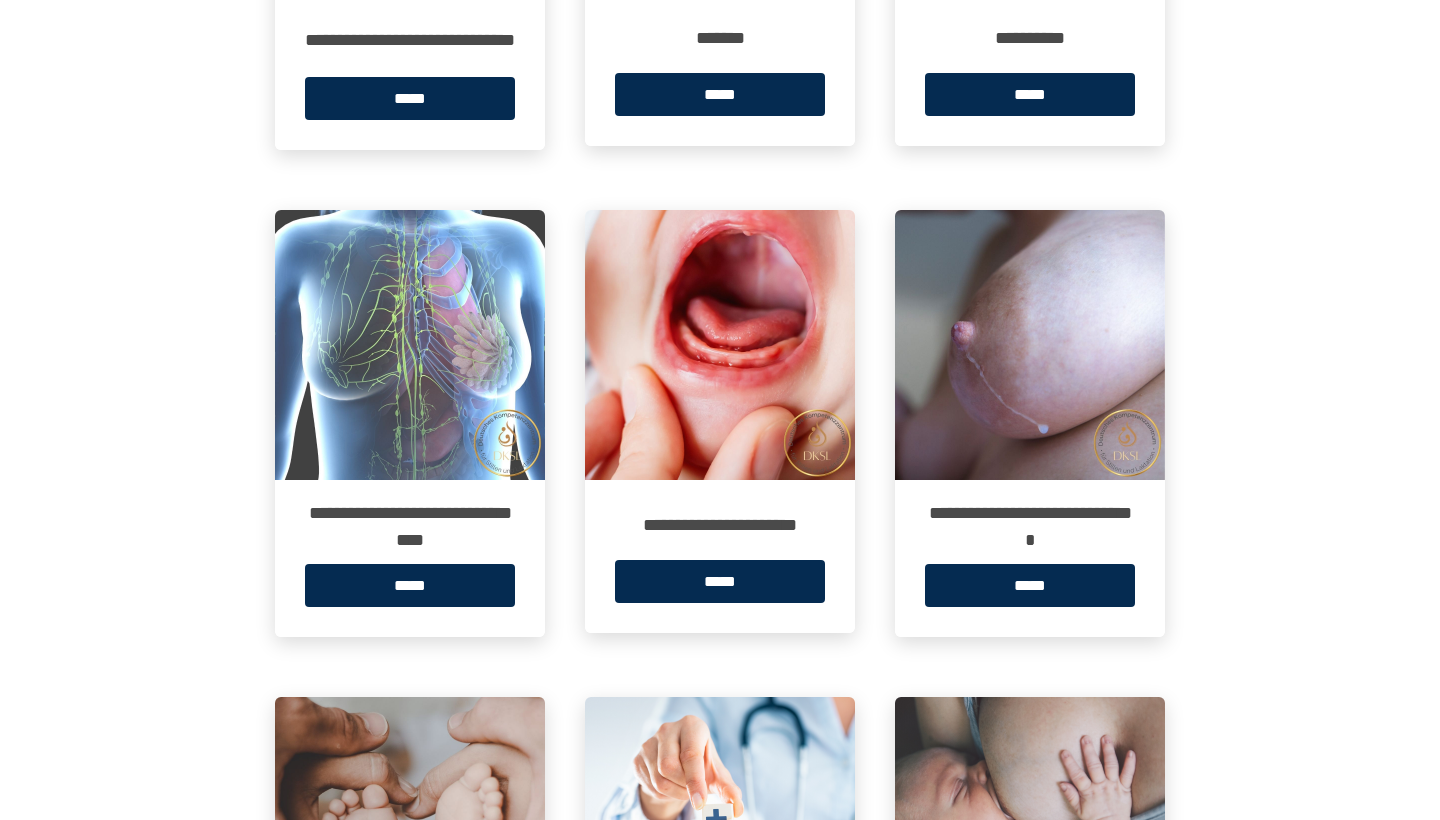 scroll, scrollTop: 0, scrollLeft: 0, axis: both 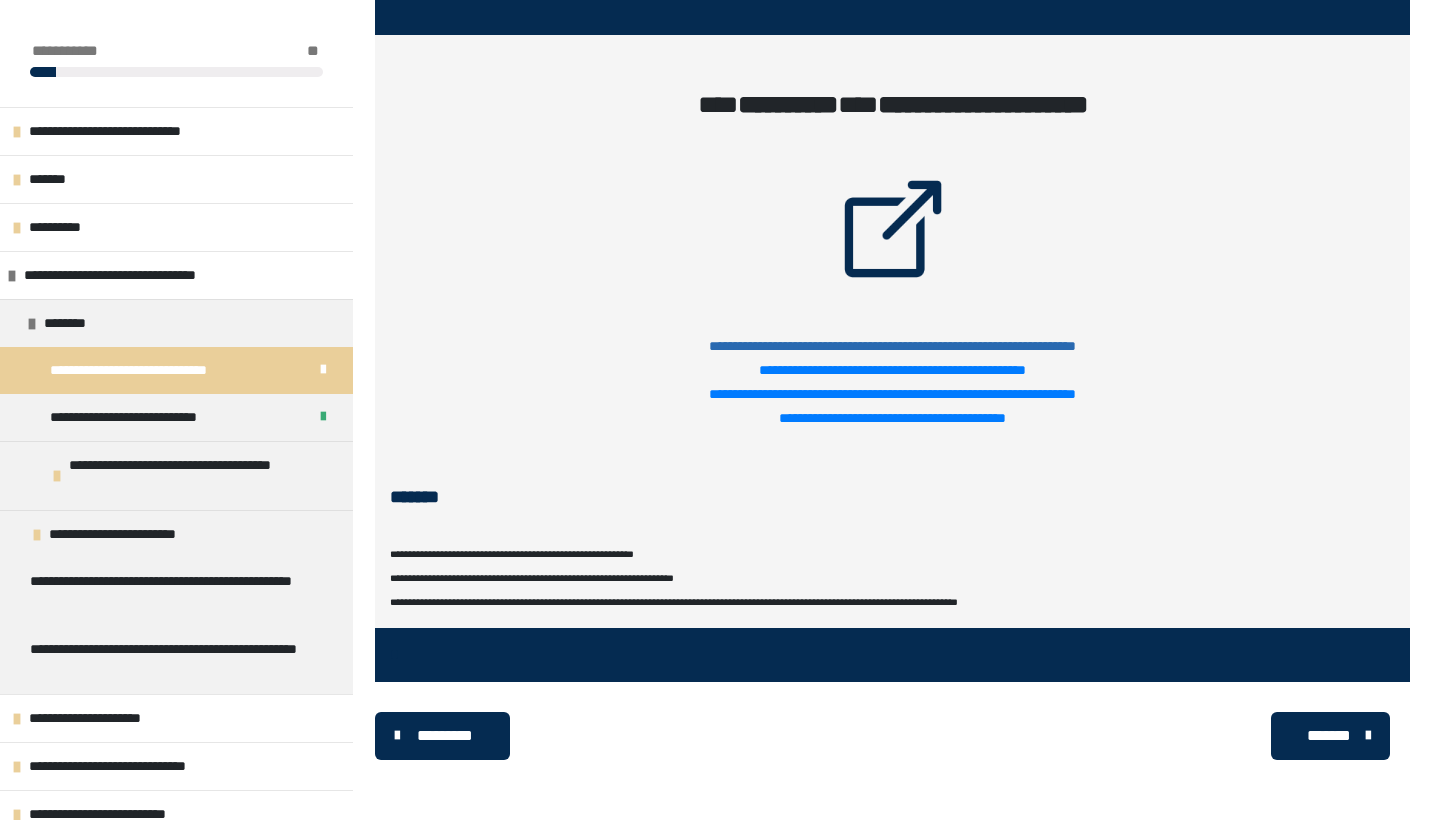 click on "*******" at bounding box center [1328, 736] 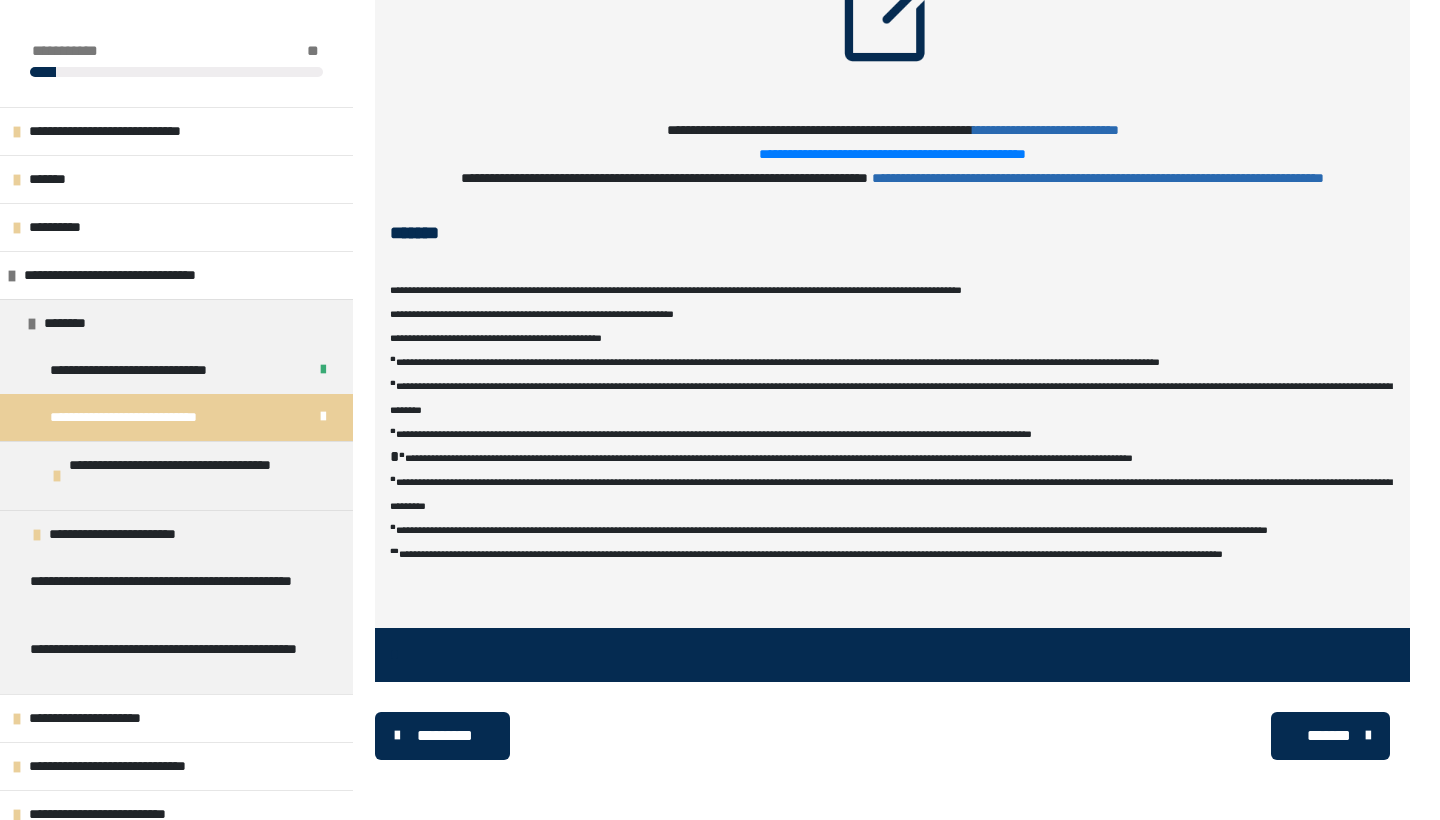 scroll, scrollTop: 4091, scrollLeft: 0, axis: vertical 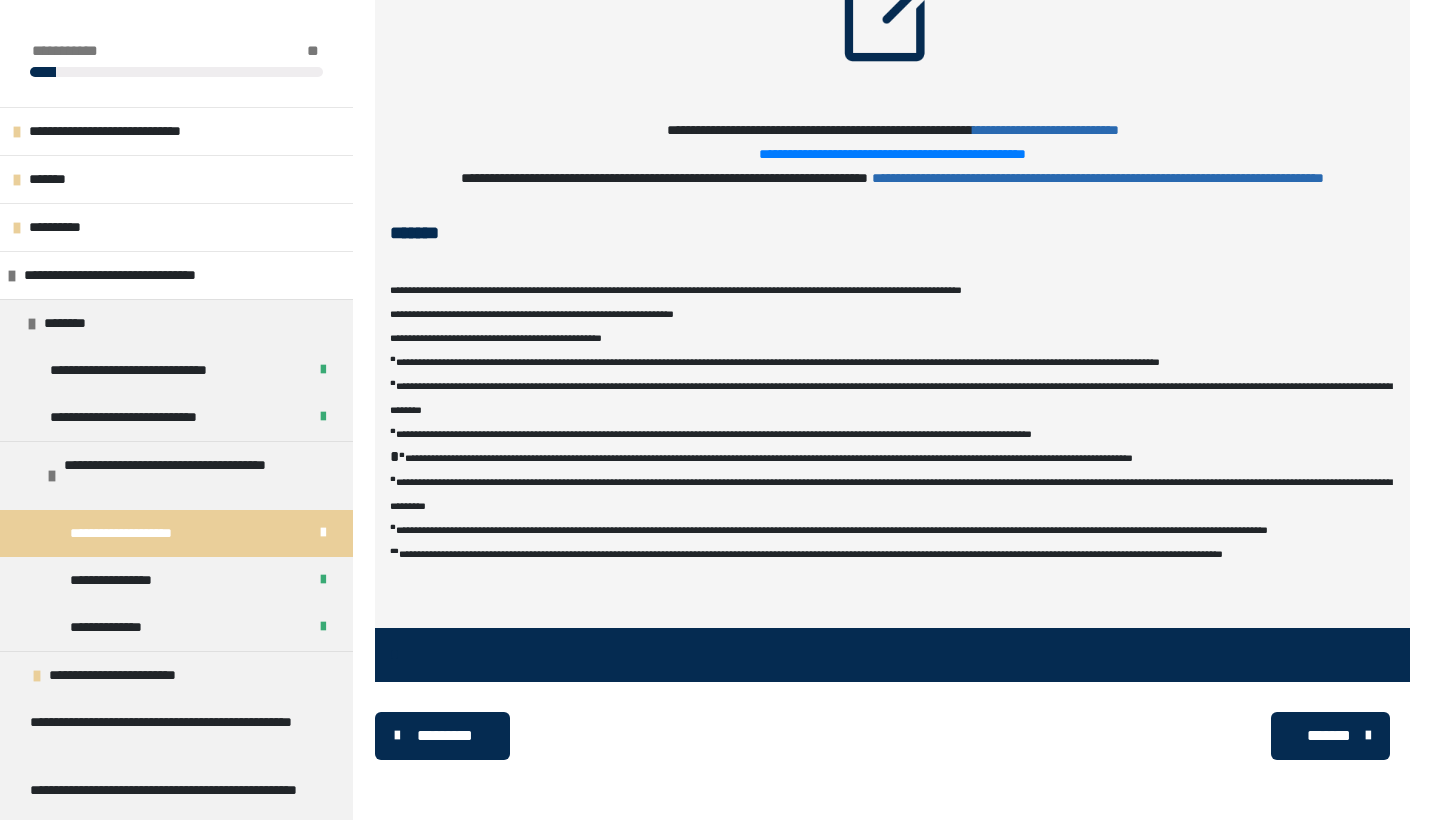 click on "*******" at bounding box center [1328, 736] 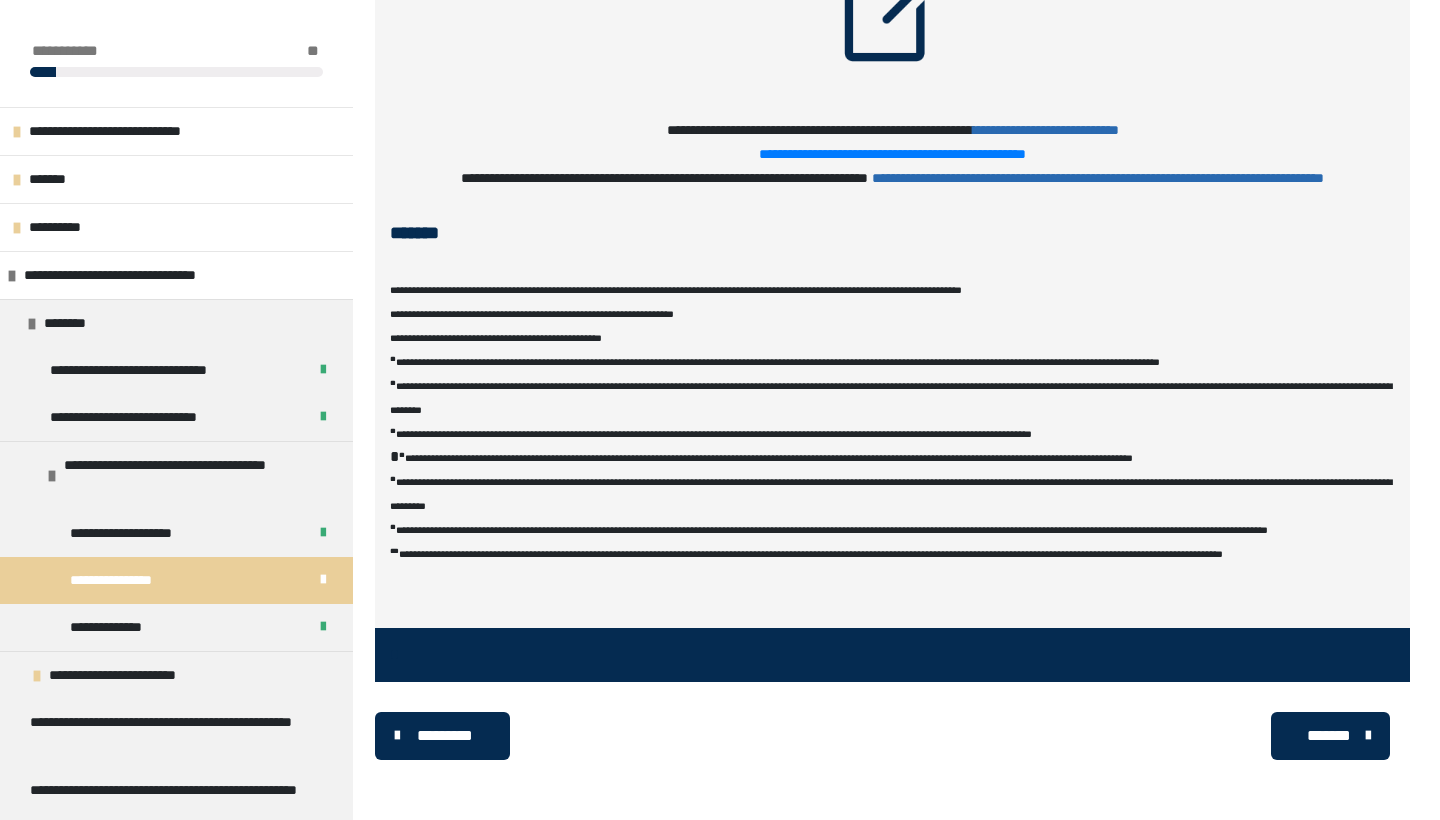 scroll, scrollTop: 2262, scrollLeft: 0, axis: vertical 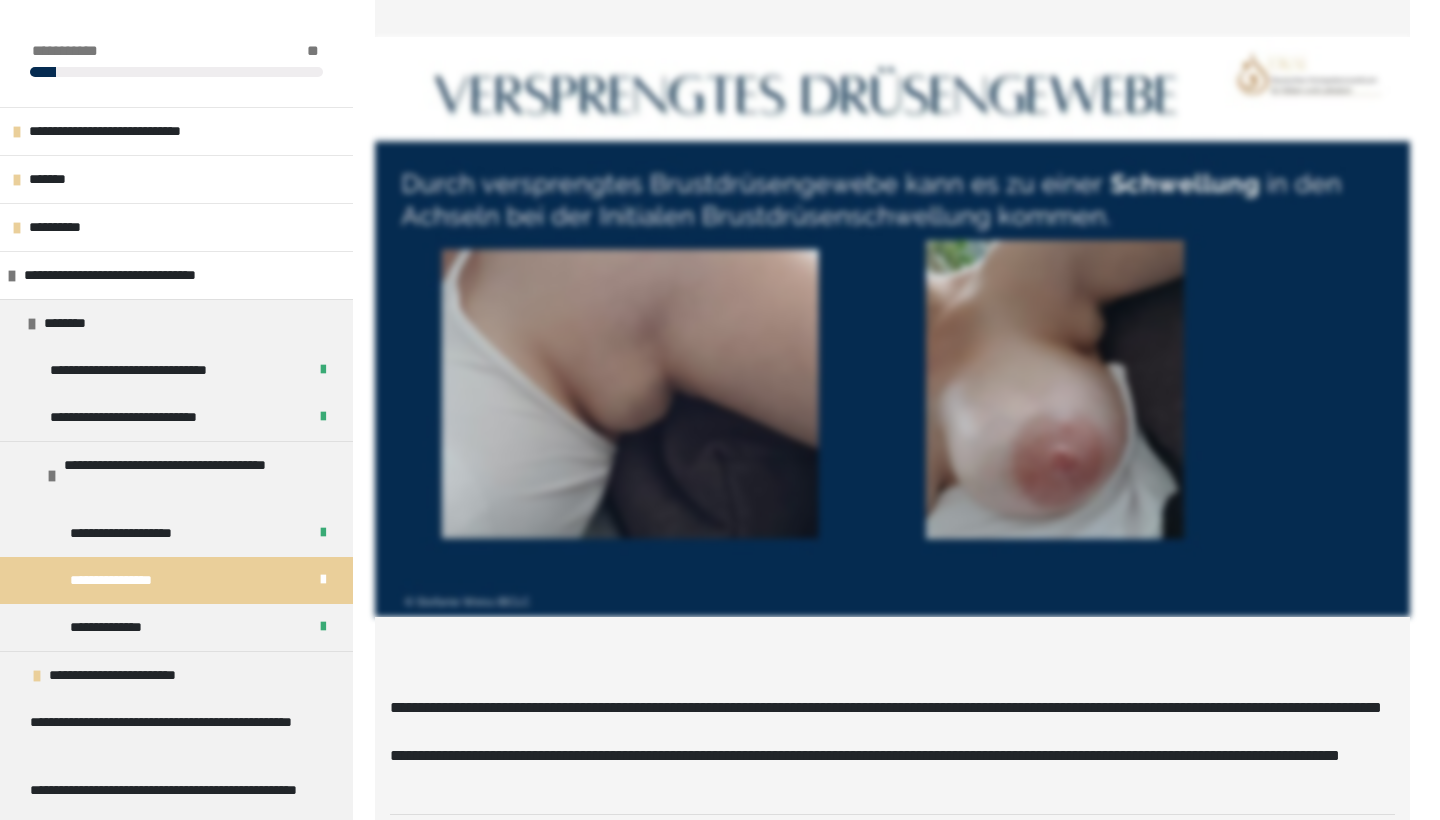 click on "*******" at bounding box center (1328, 2817) 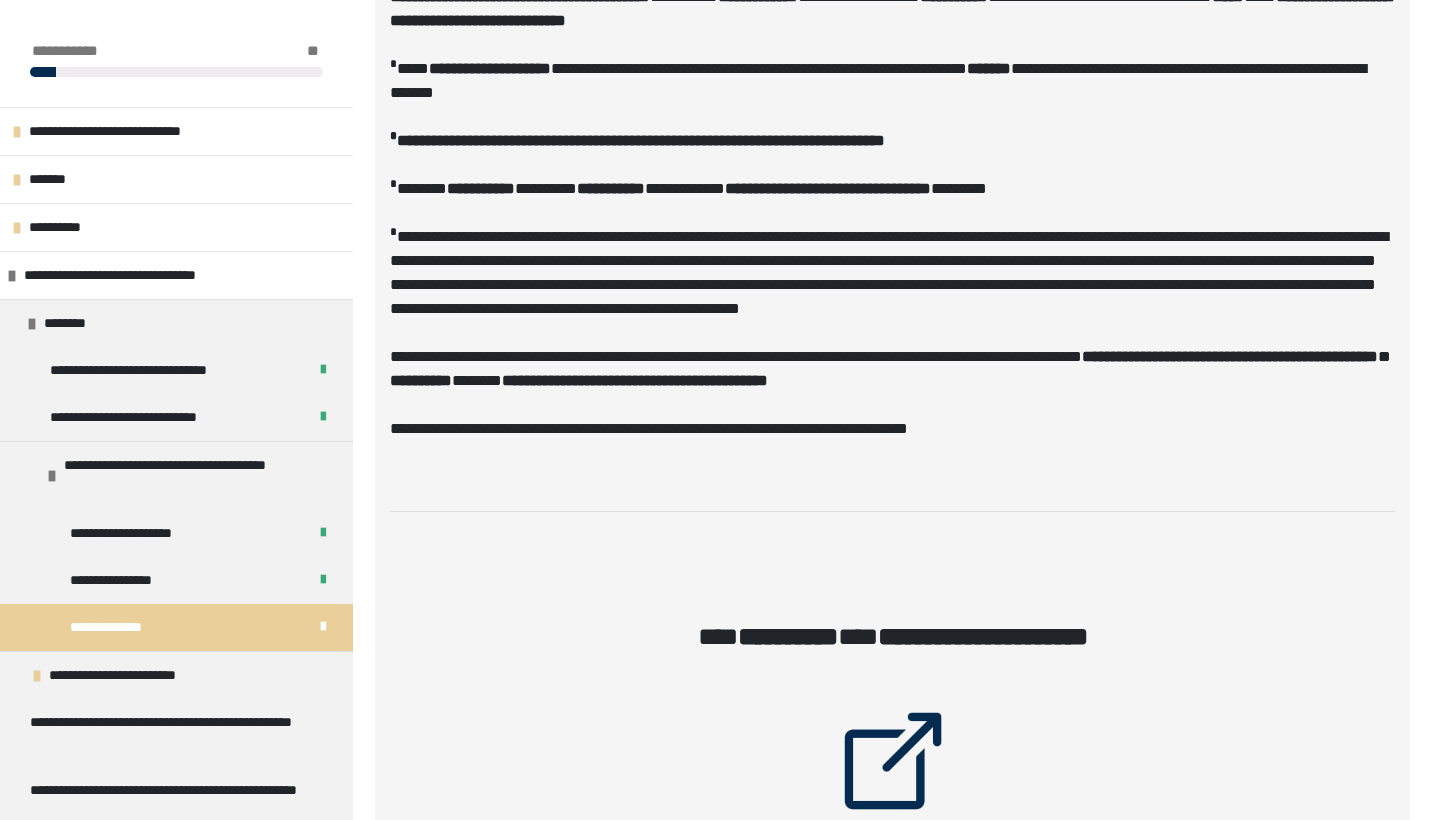 click at bounding box center [892, 531] 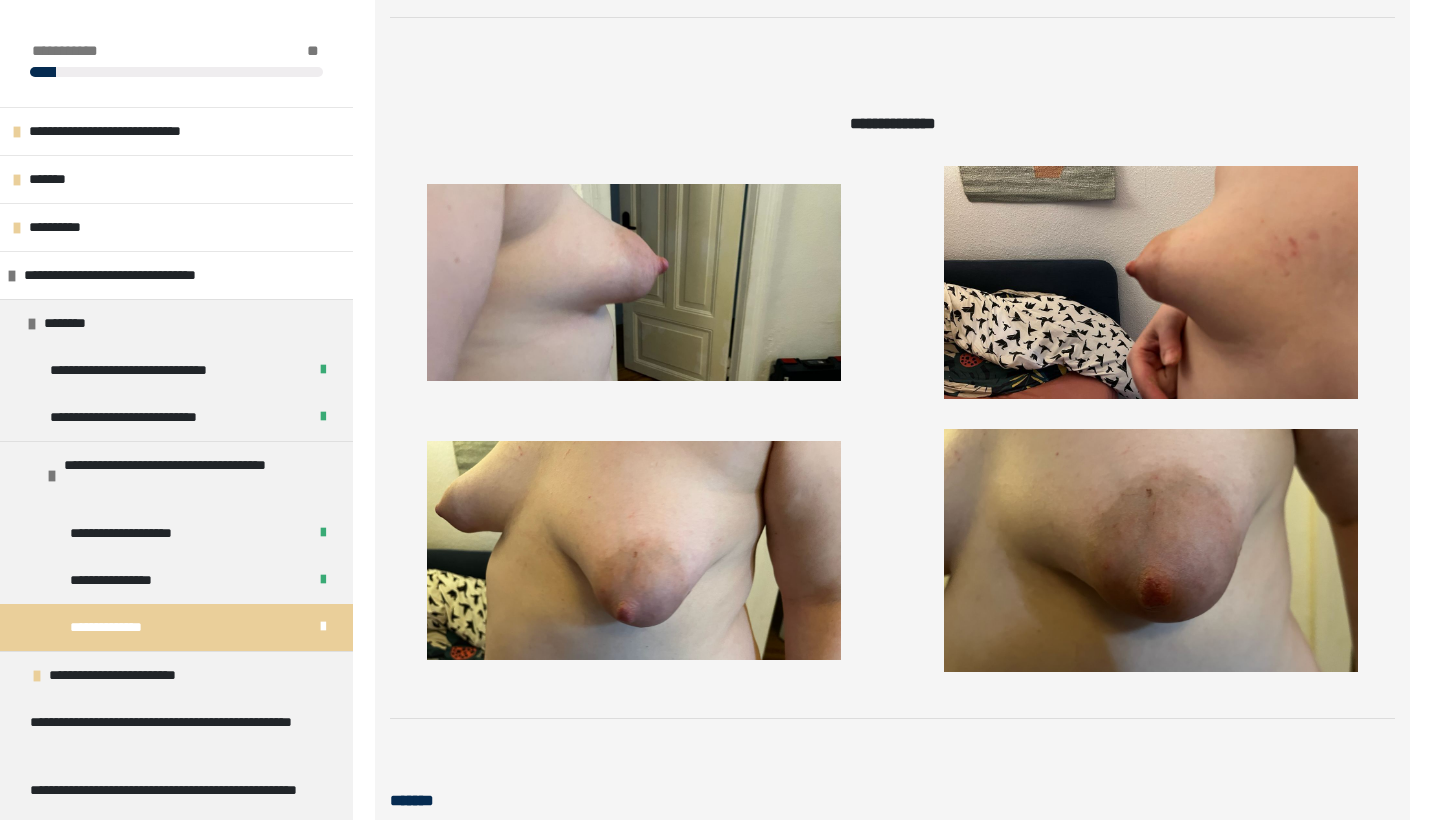 click at bounding box center (1151, 282) 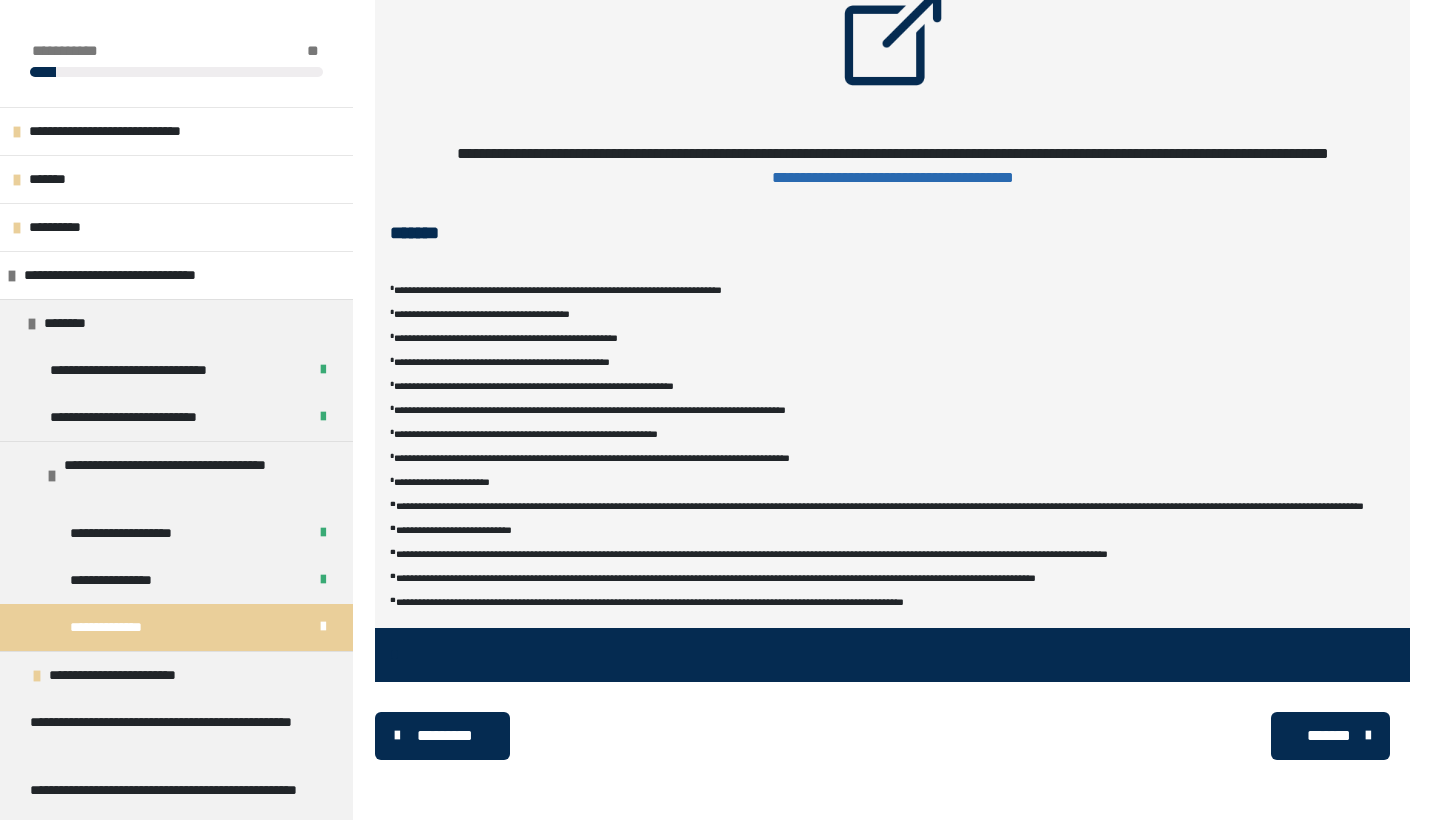 scroll, scrollTop: 14029, scrollLeft: 0, axis: vertical 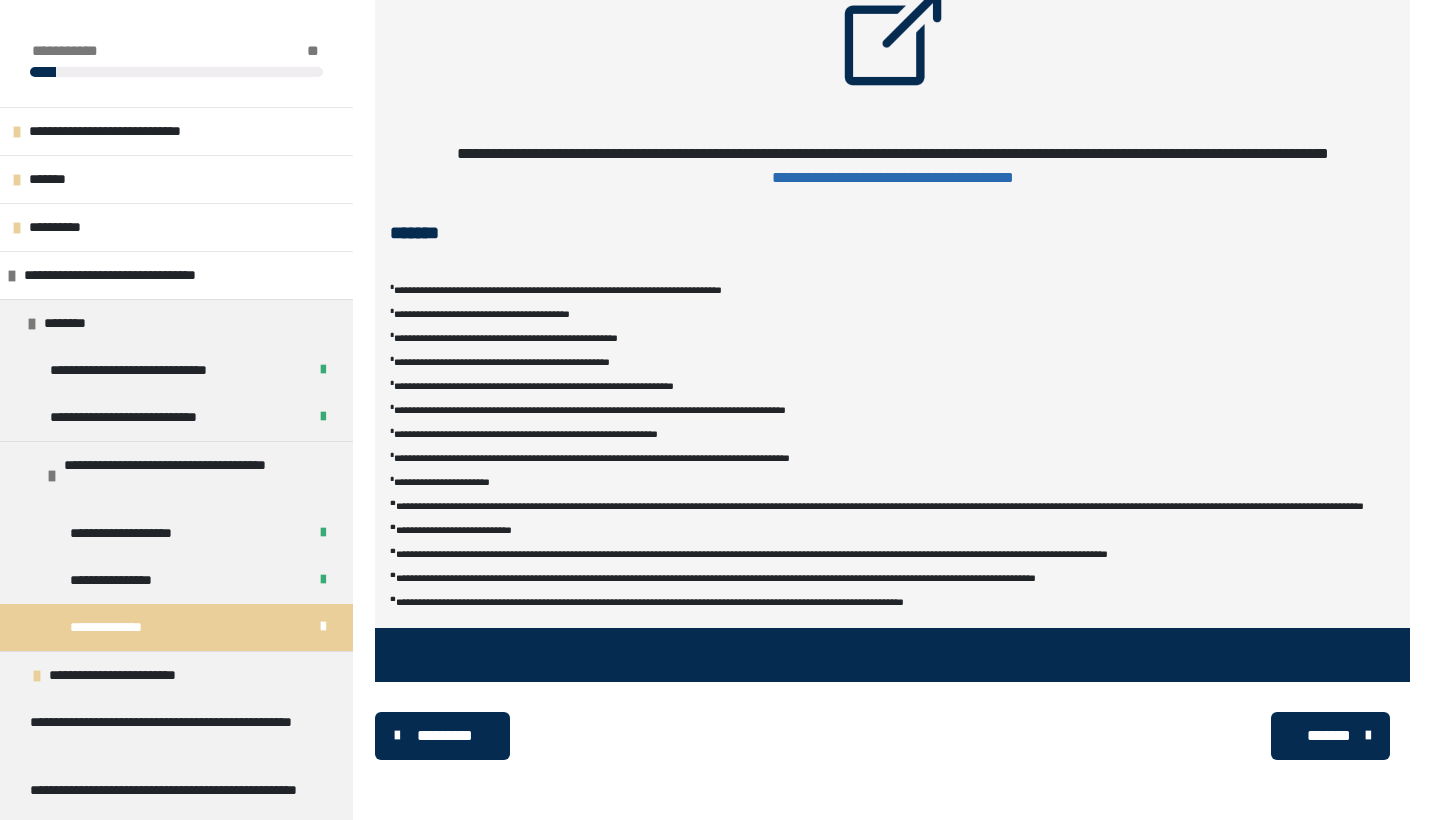 click on "*******" at bounding box center [1328, 736] 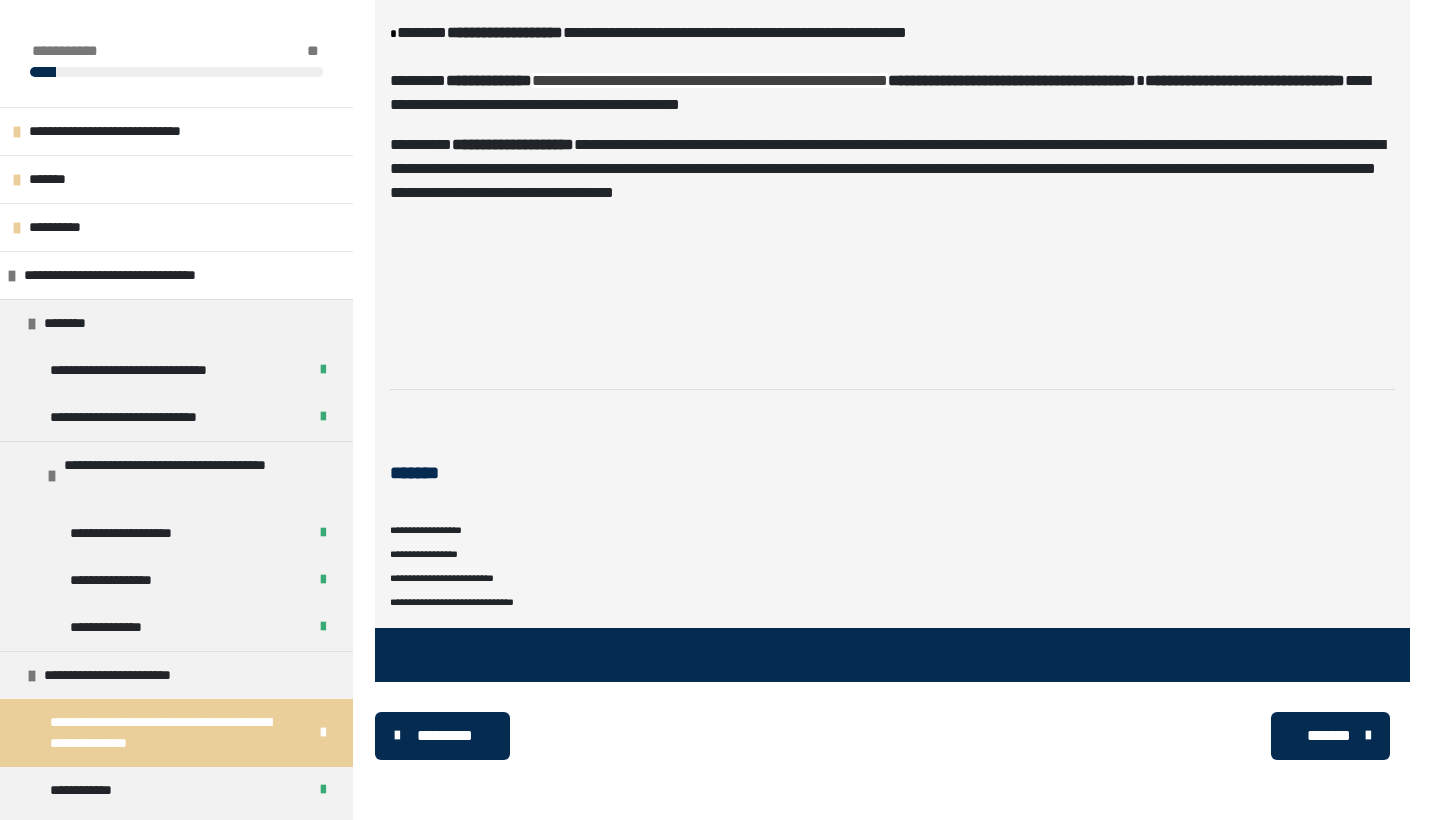 scroll, scrollTop: 2784, scrollLeft: 0, axis: vertical 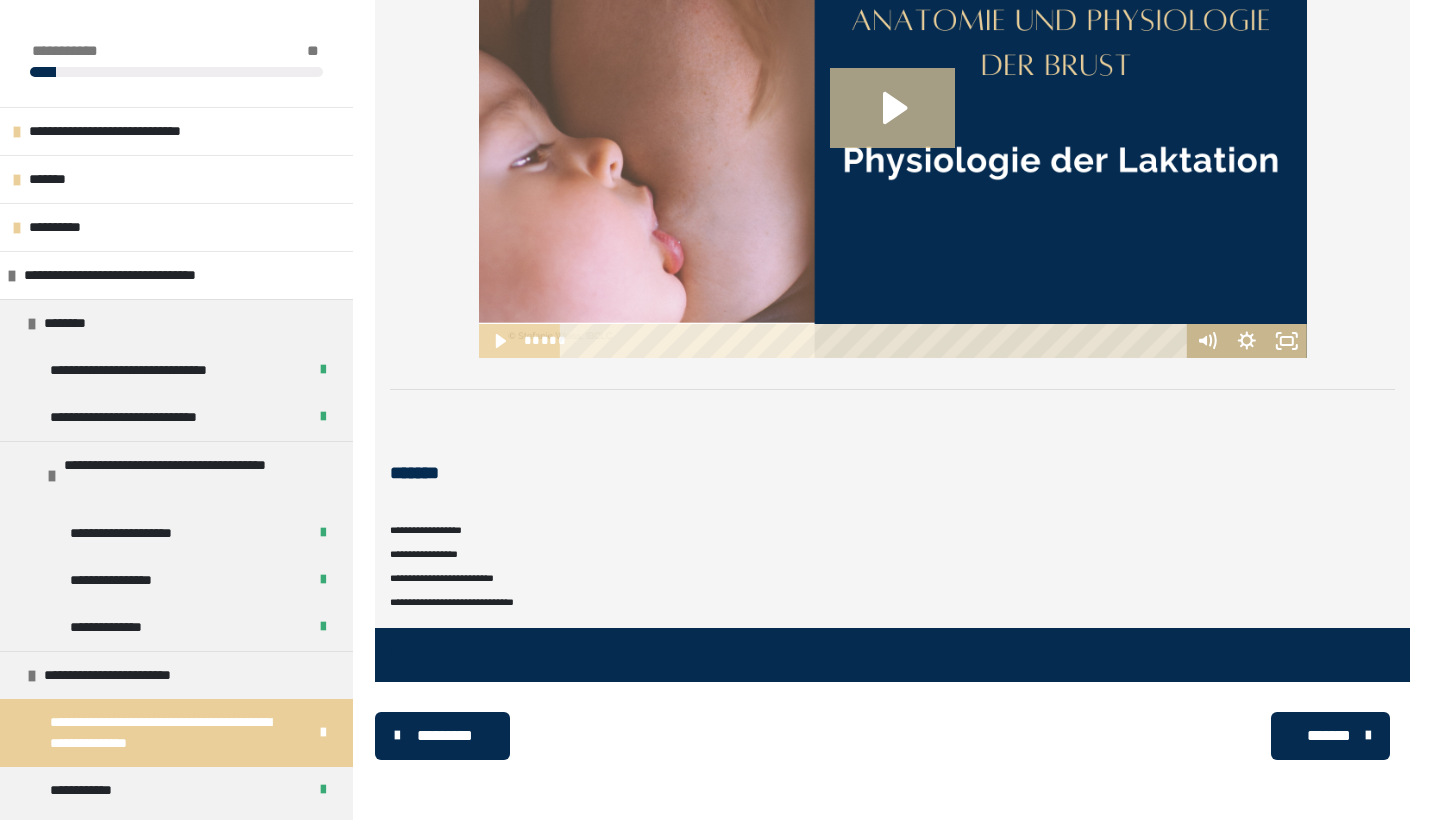 click on "*******" at bounding box center [1328, 736] 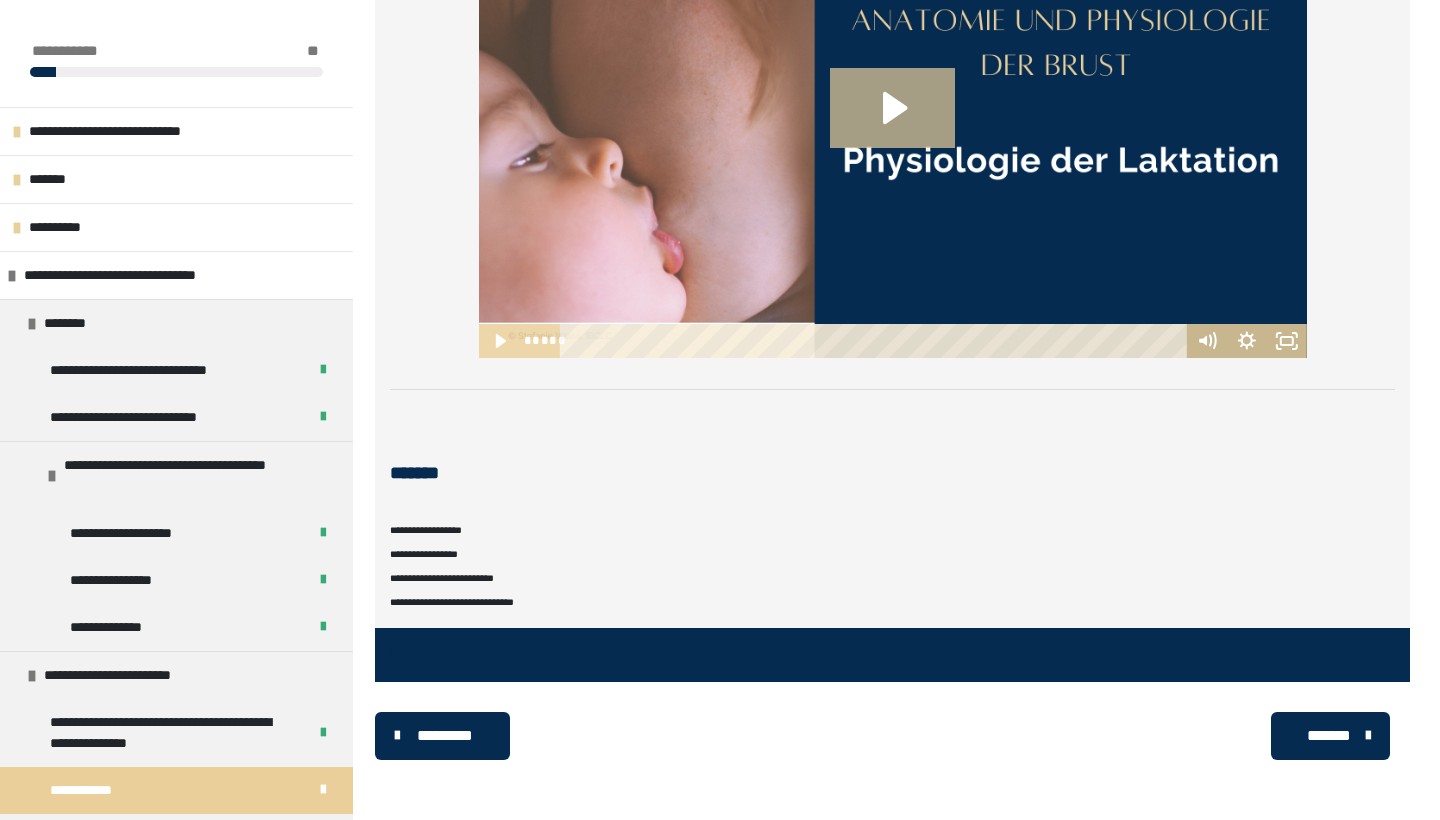 scroll, scrollTop: 340, scrollLeft: 0, axis: vertical 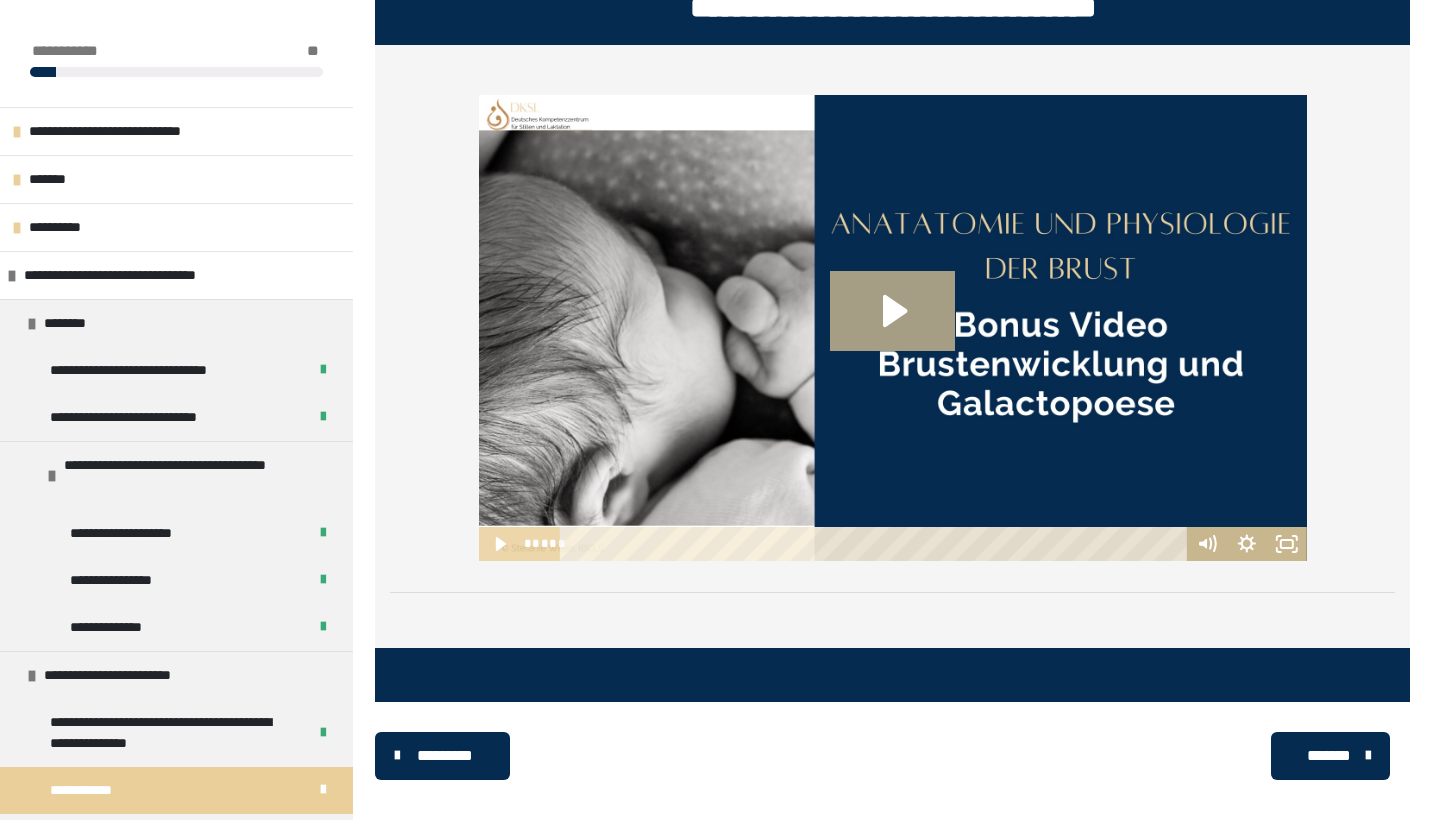 click on "*******" at bounding box center [1328, 756] 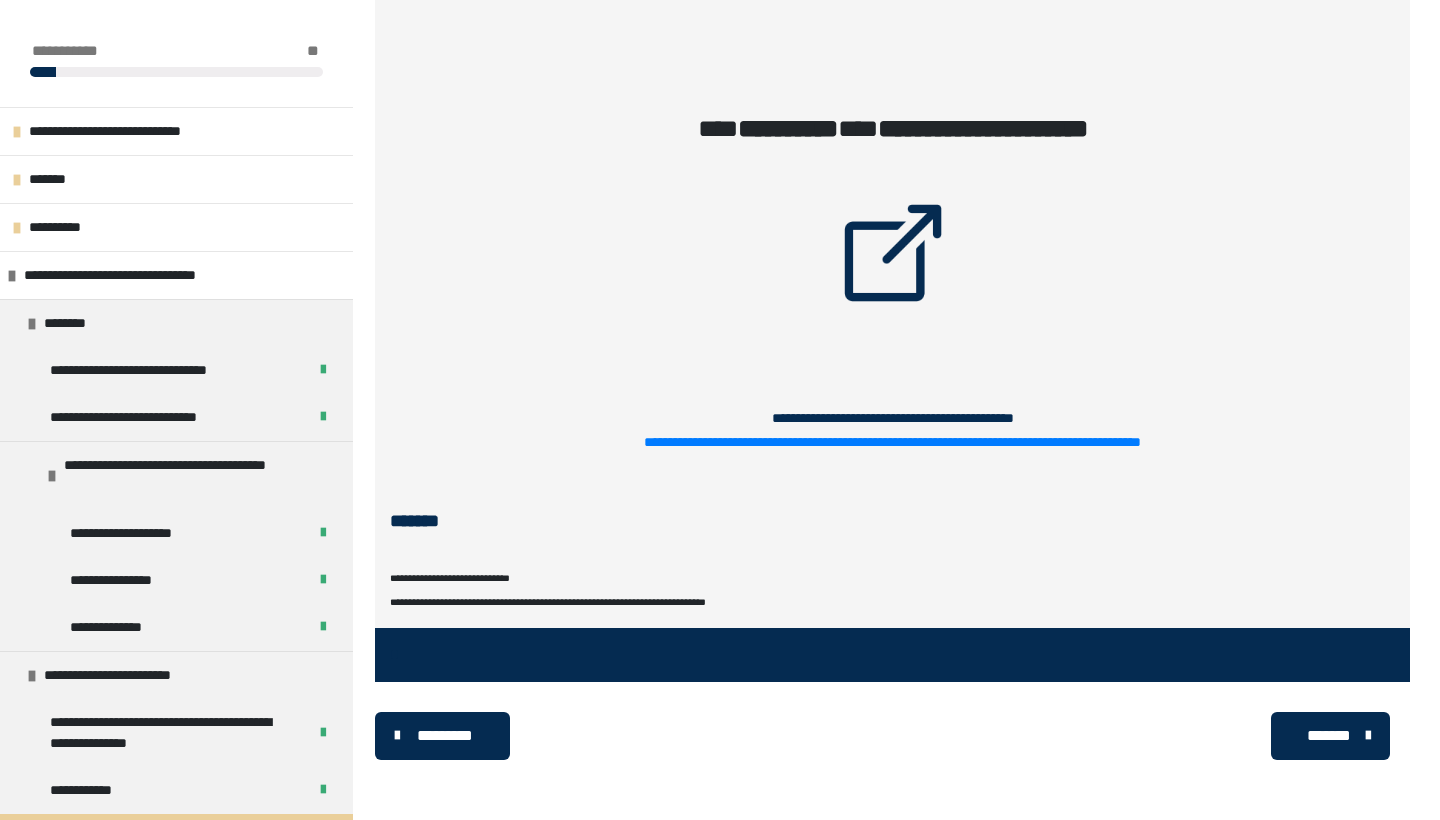 click on "*******" at bounding box center (1330, 736) 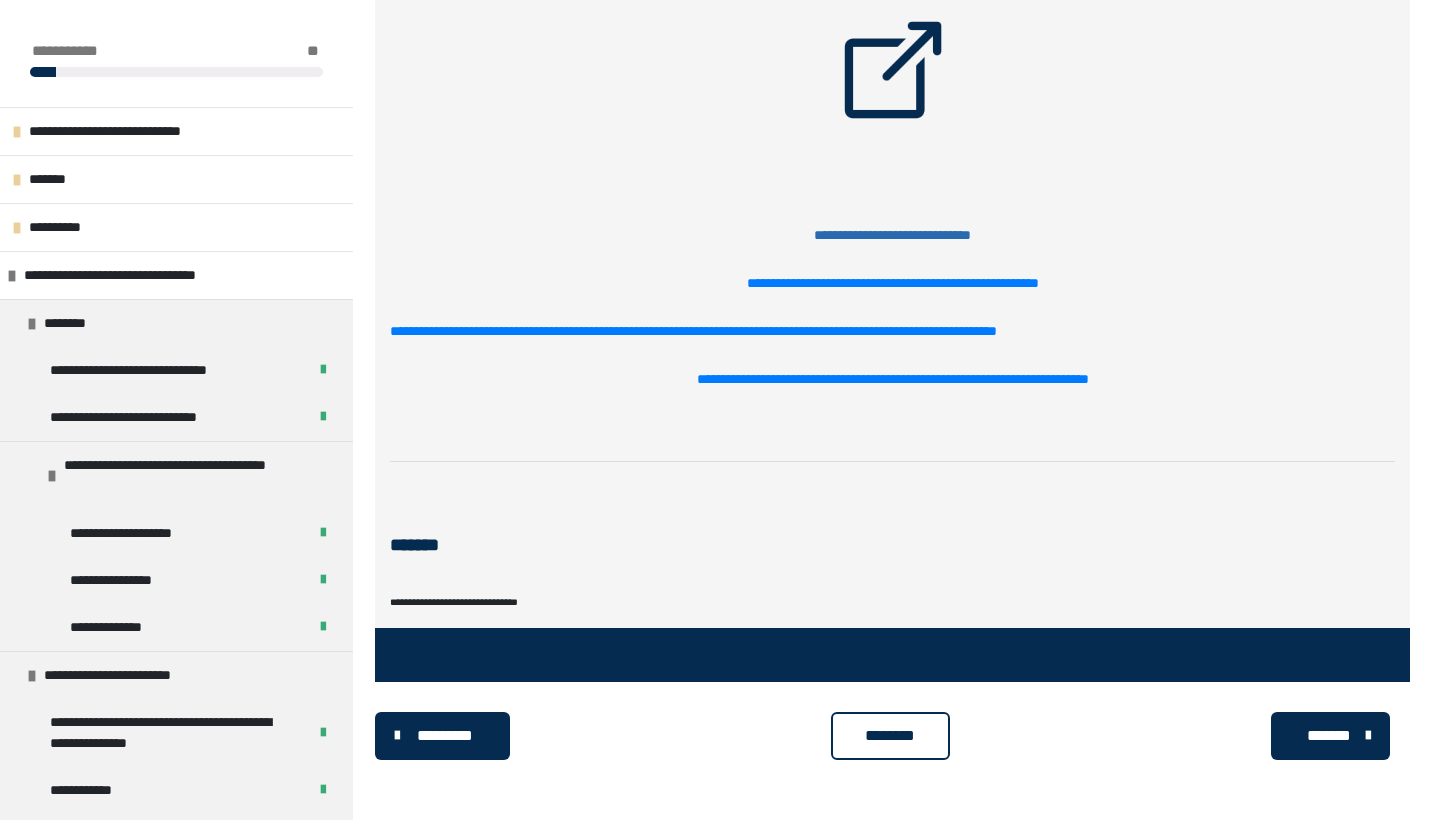 scroll, scrollTop: 1468, scrollLeft: 0, axis: vertical 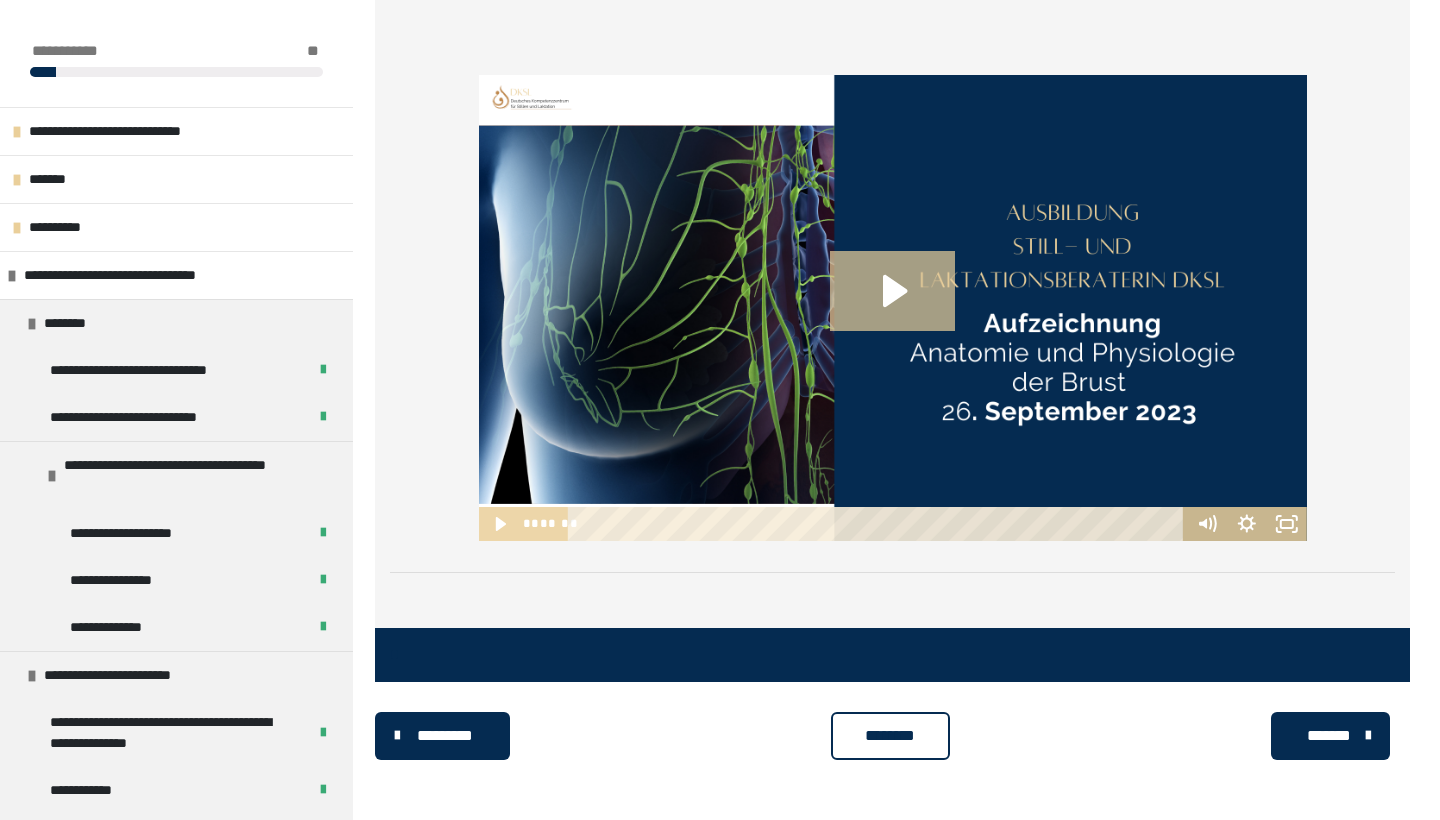 click on "*******" at bounding box center (1328, 736) 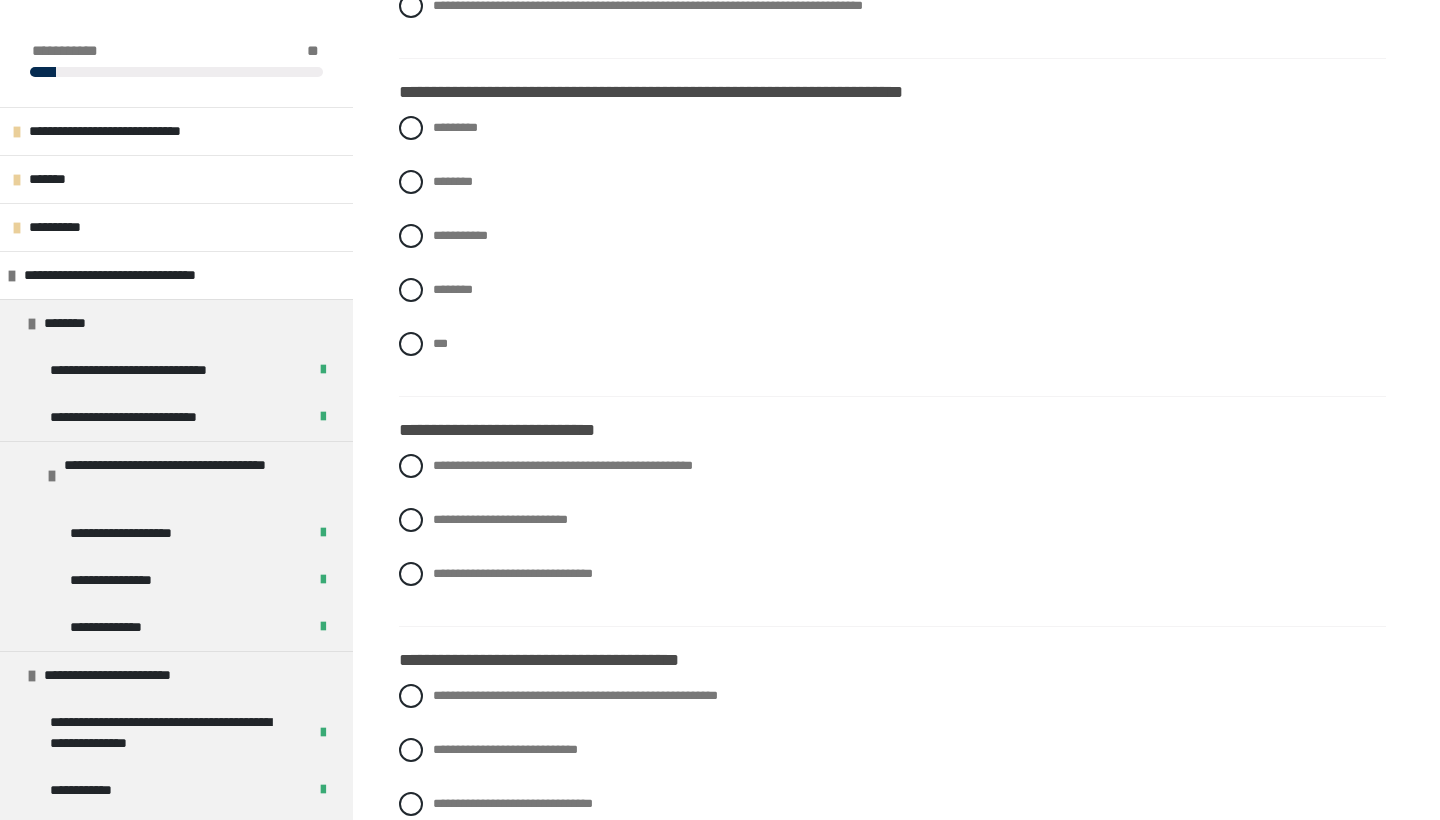 scroll, scrollTop: 725, scrollLeft: 0, axis: vertical 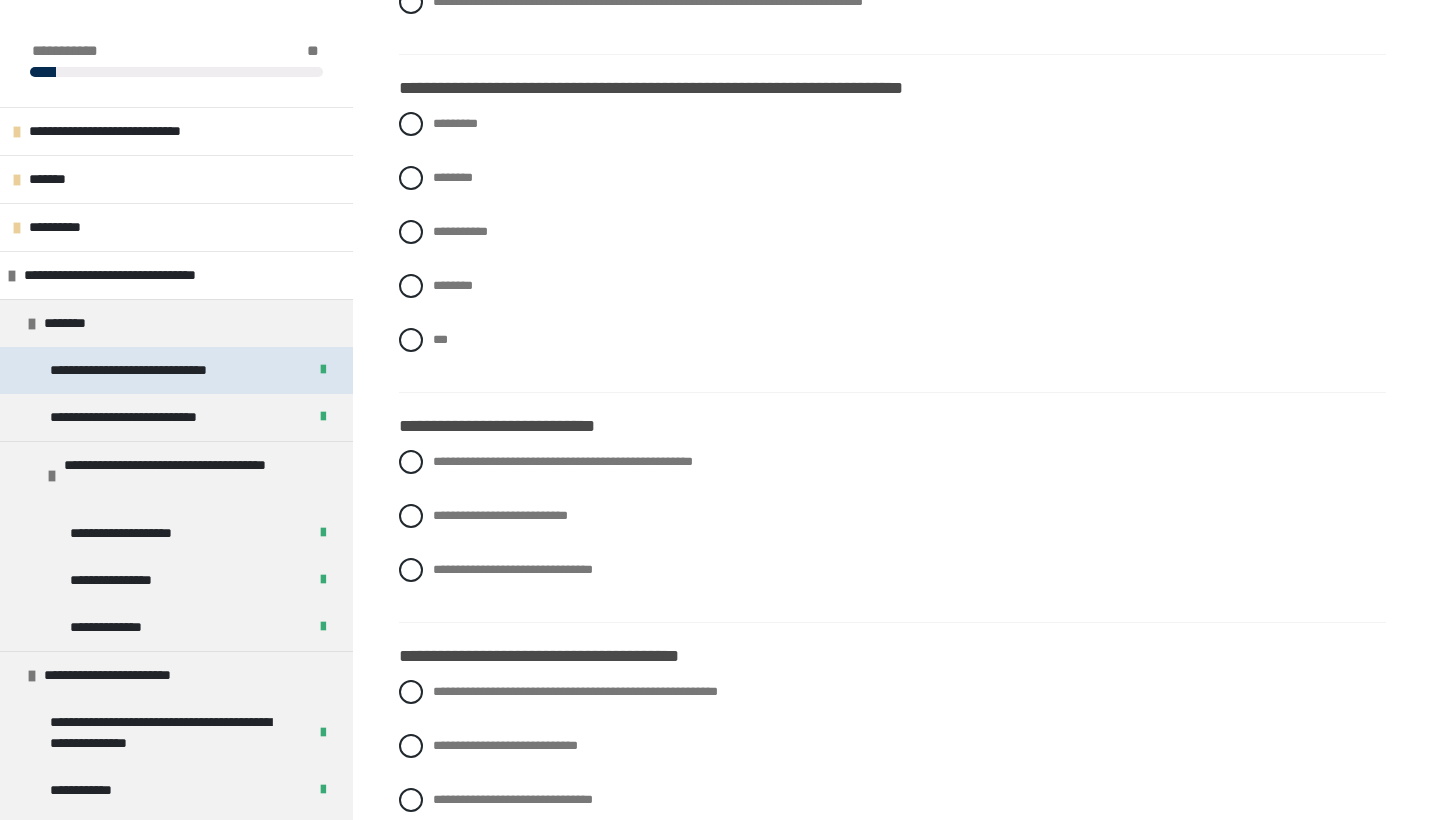 click on "**********" at bounding box center [158, 370] 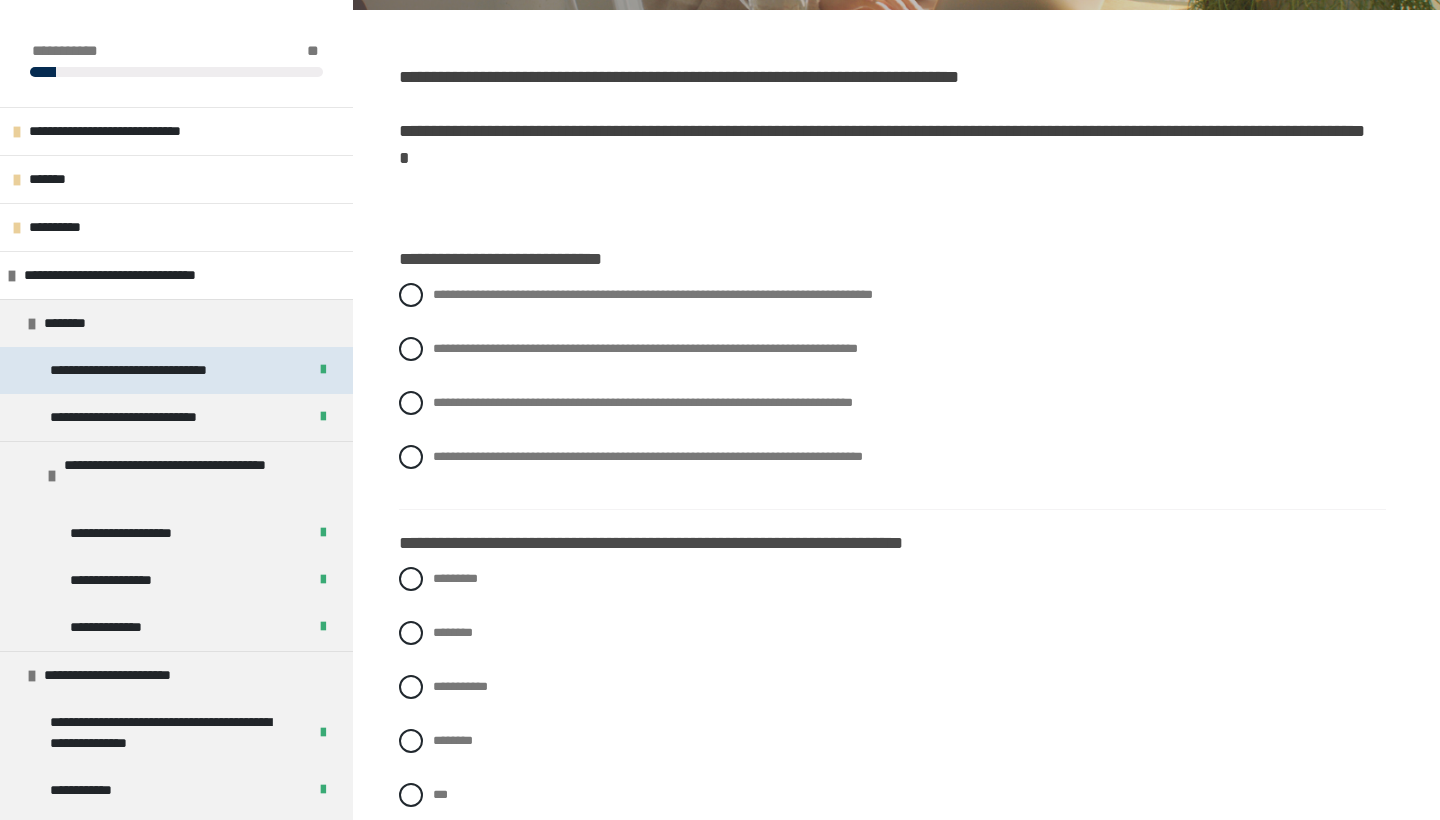 click on "**********" at bounding box center (158, 370) 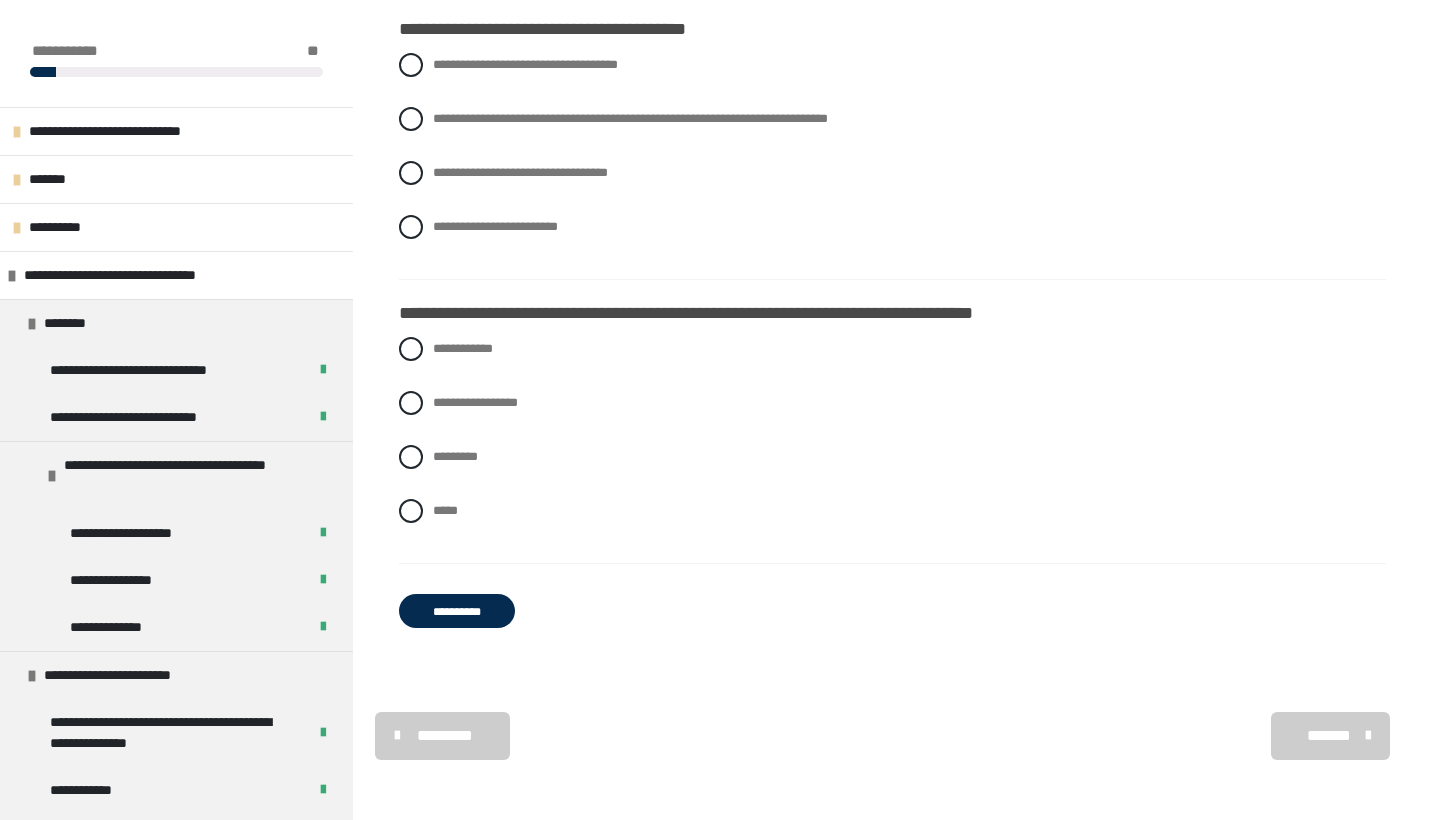 scroll, scrollTop: 2556, scrollLeft: 0, axis: vertical 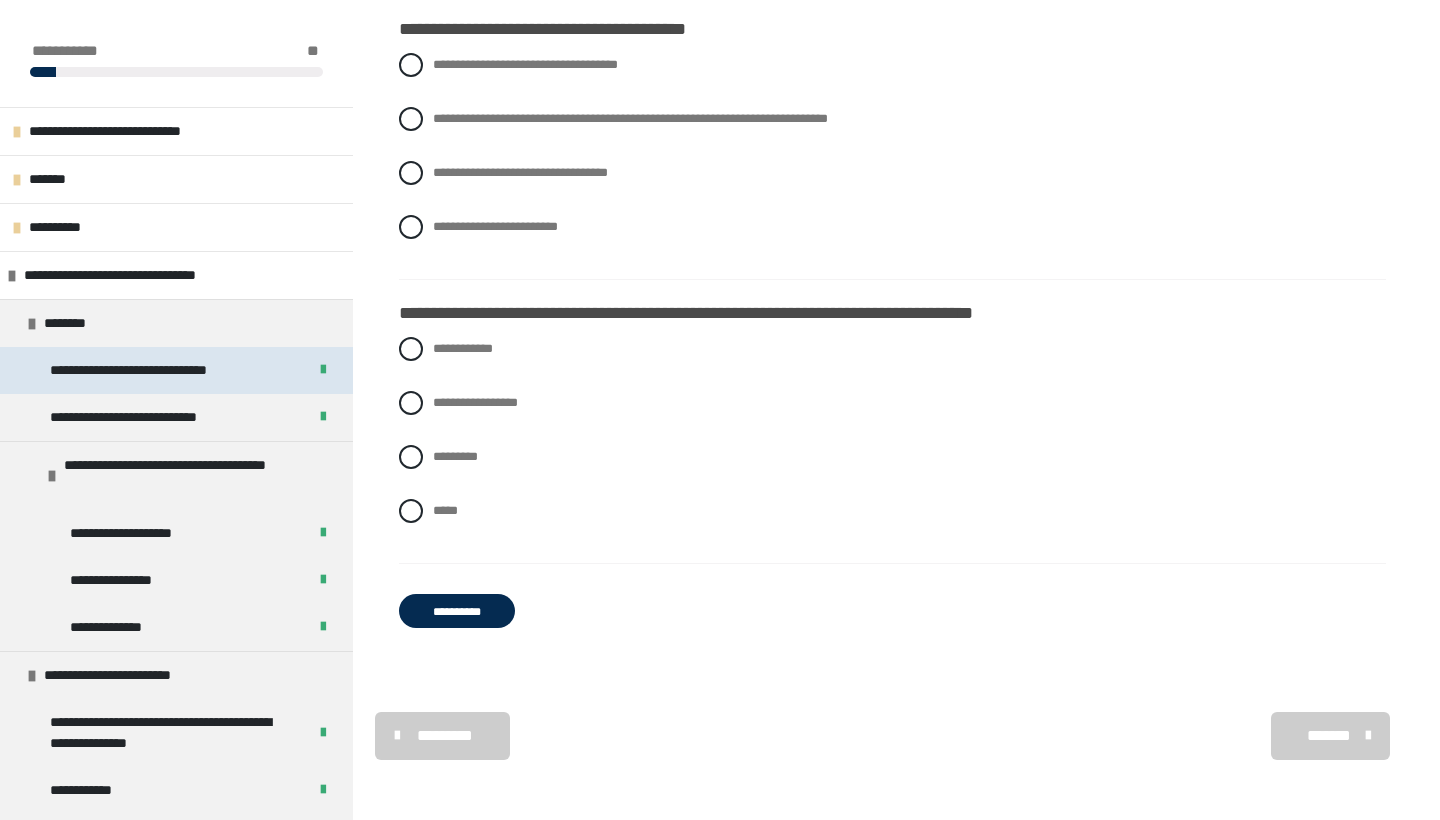 click on "**********" at bounding box center [158, 370] 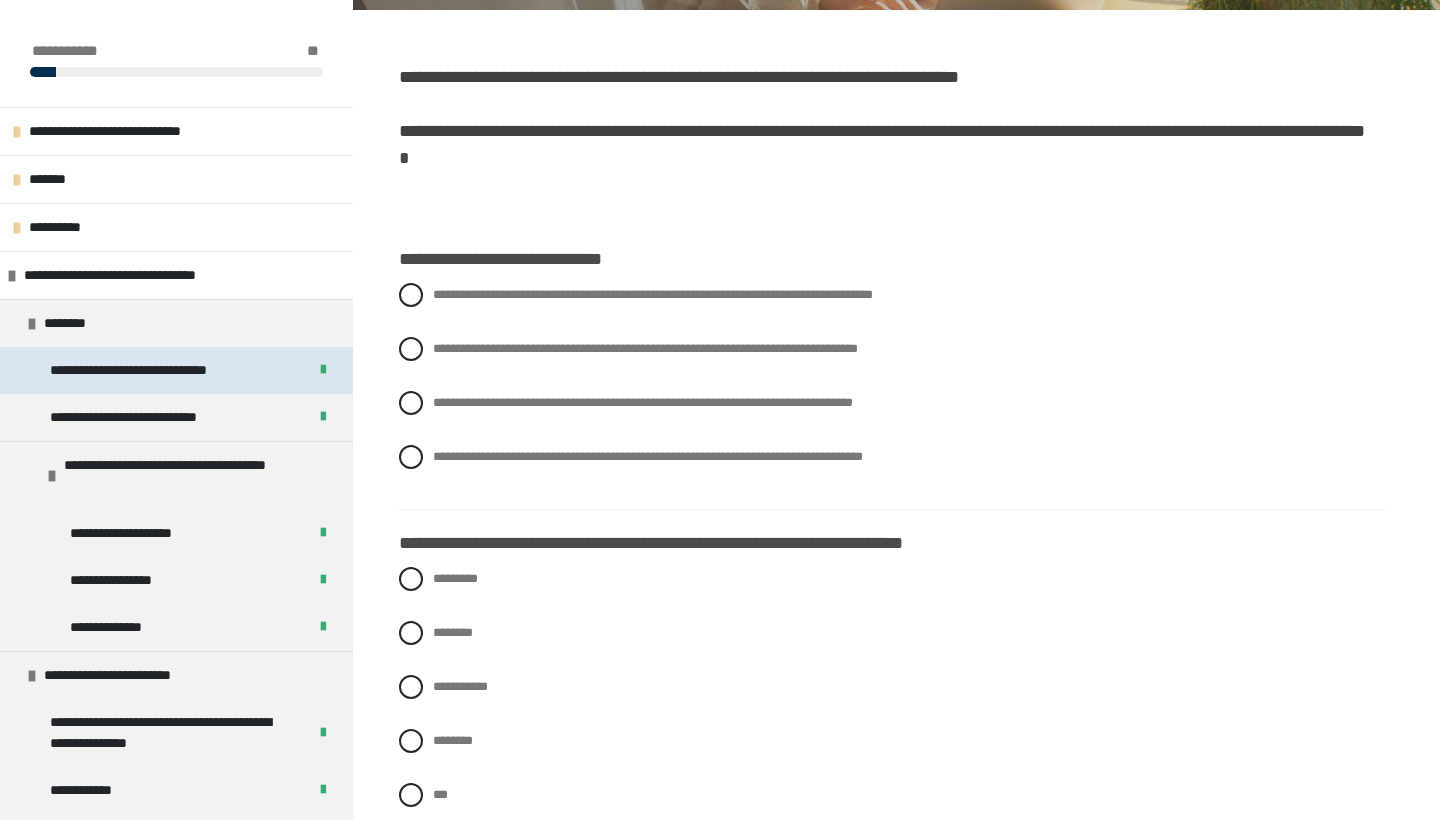 click on "**********" at bounding box center (158, 370) 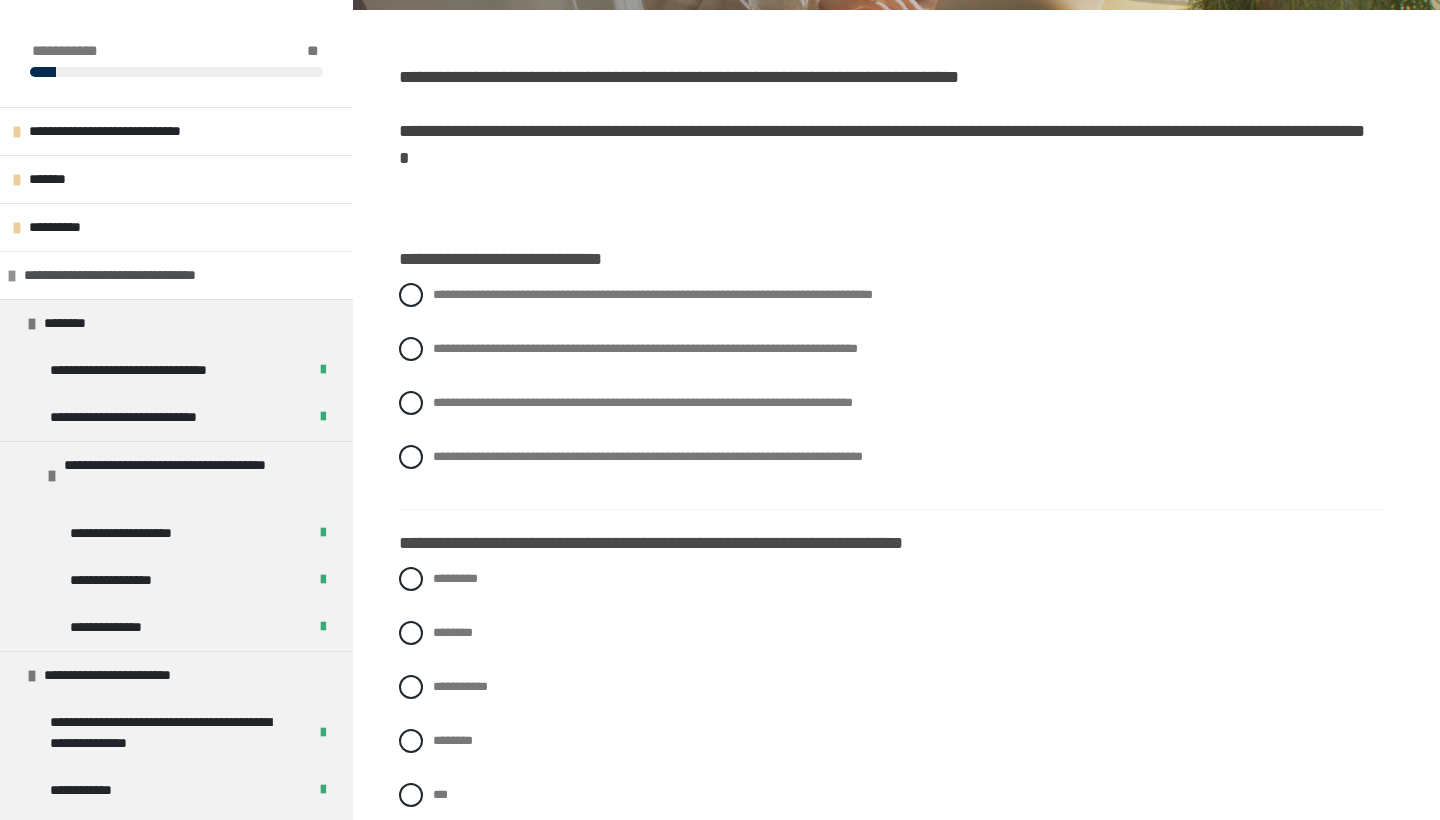 click on "**********" at bounding box center (140, 275) 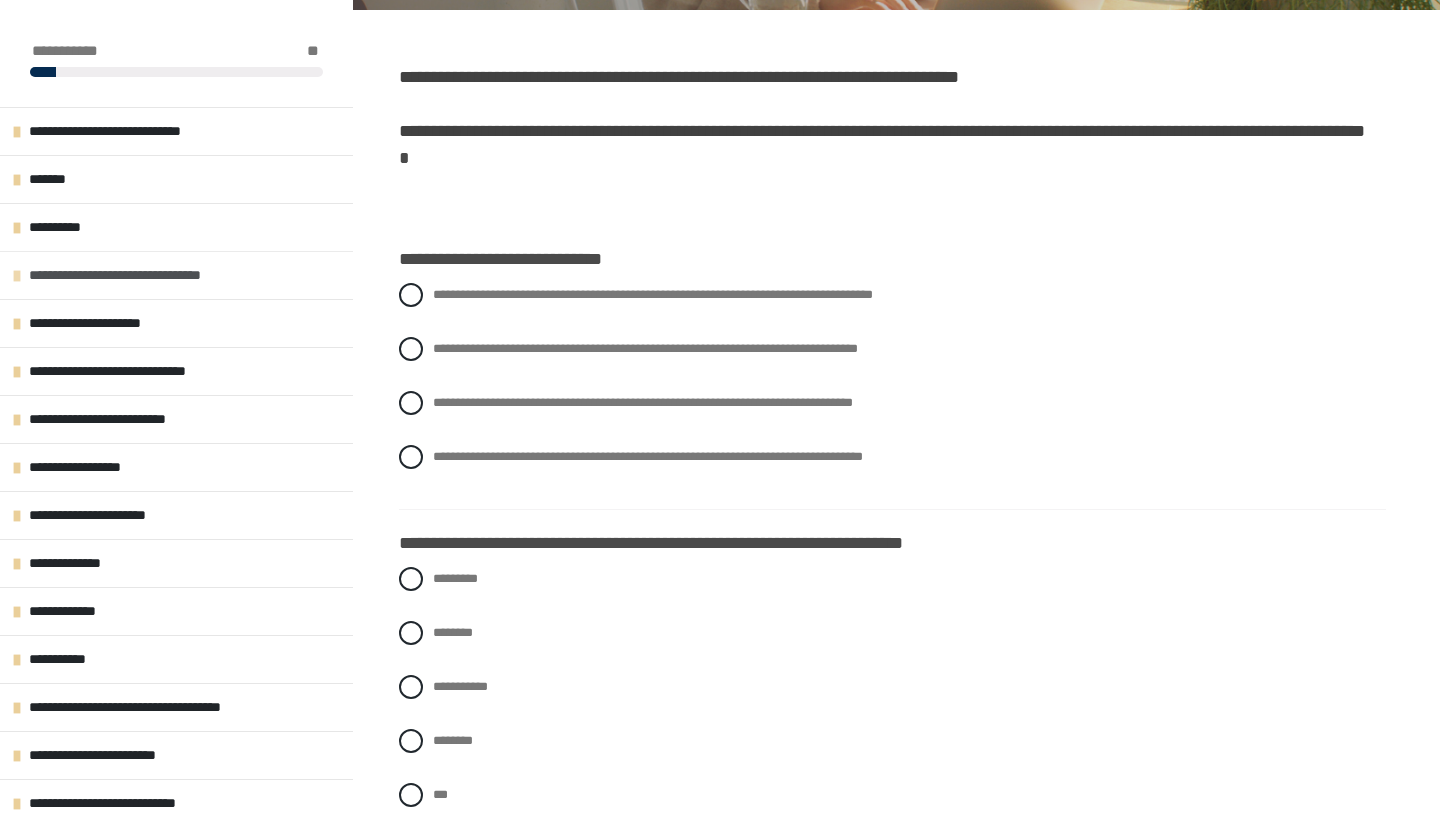 click on "**********" at bounding box center [145, 275] 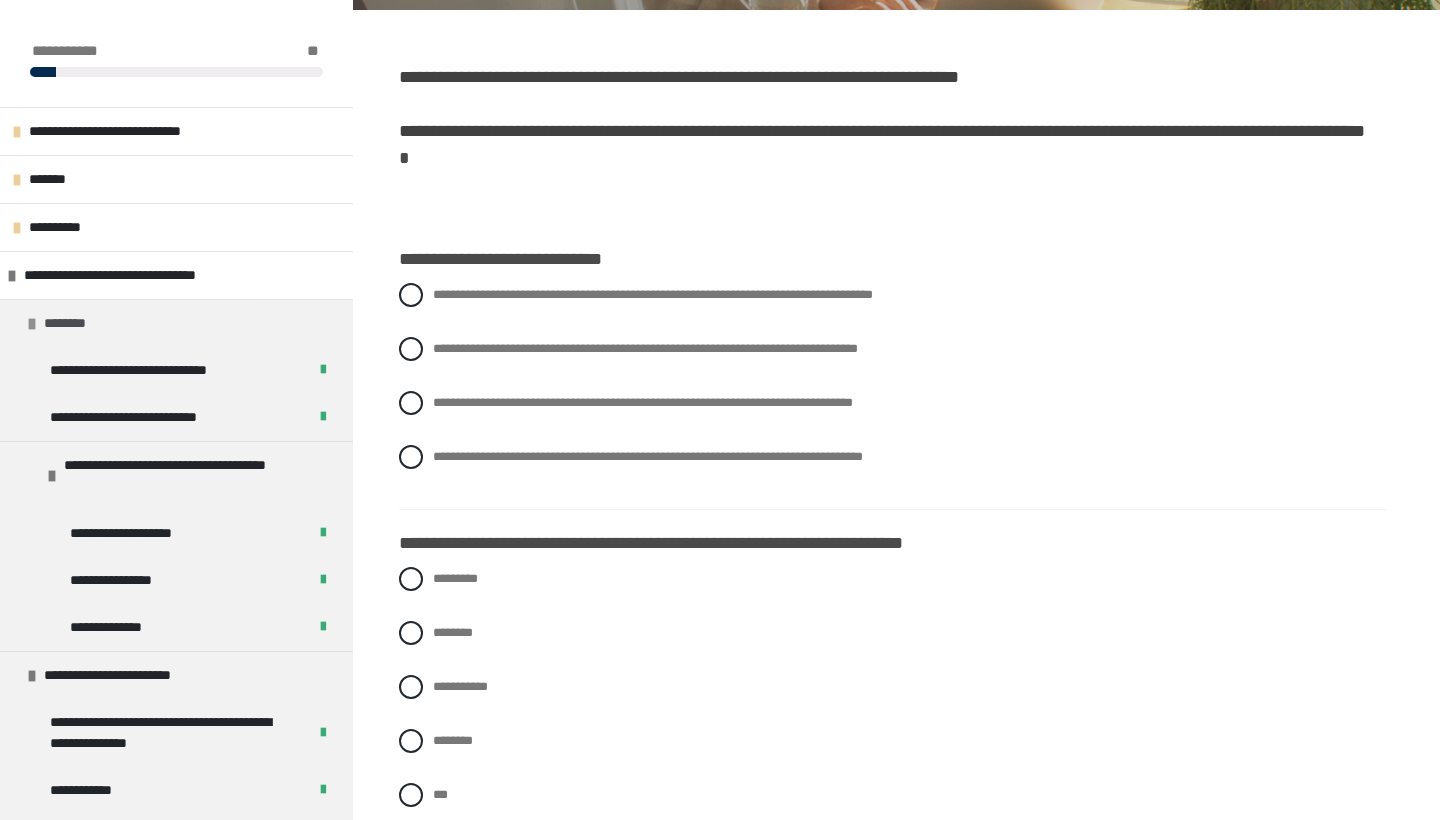 click on "********" at bounding box center (75, 323) 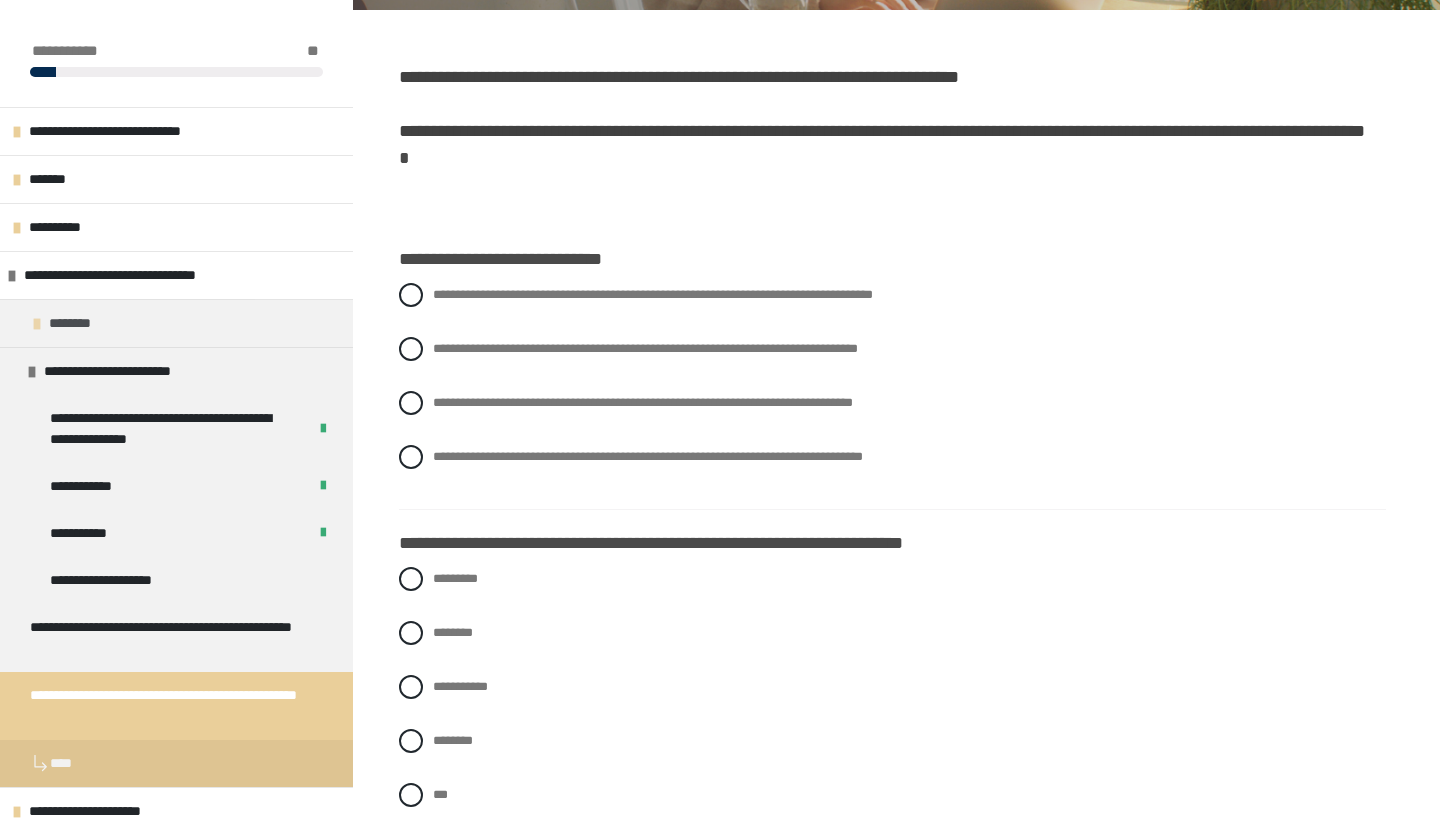 click on "********" at bounding box center (80, 323) 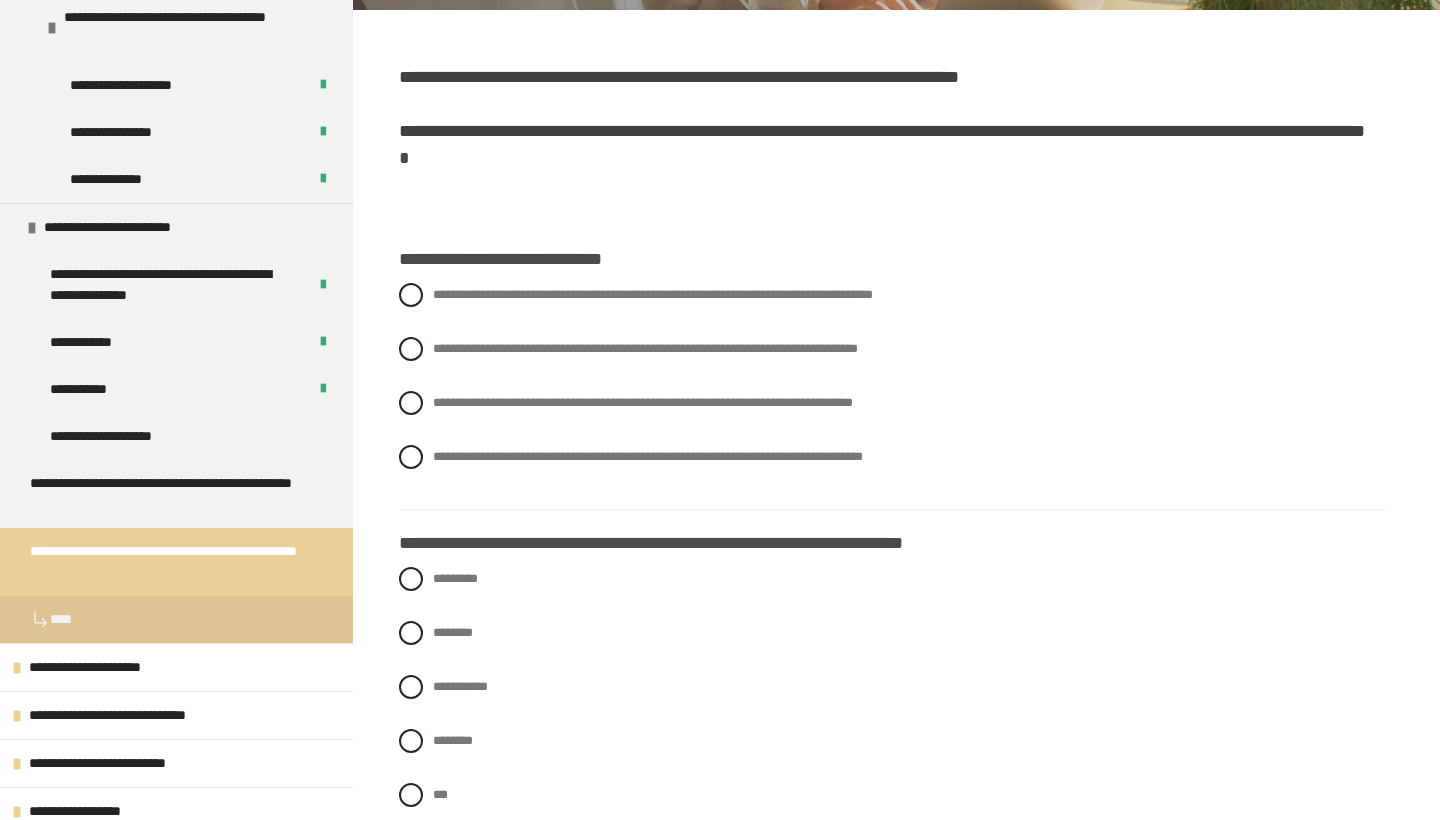 scroll, scrollTop: 431, scrollLeft: 0, axis: vertical 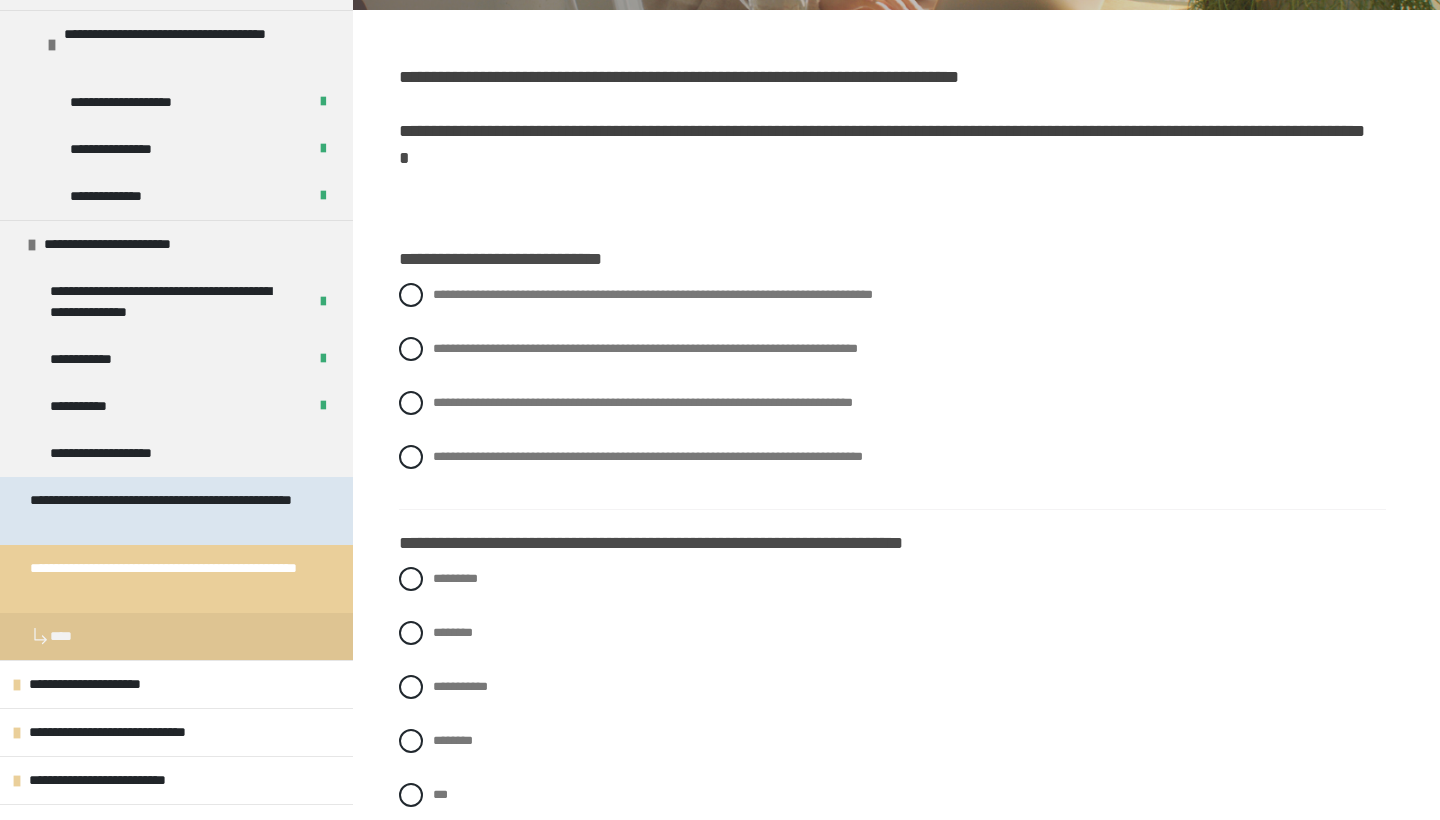 click on "**********" at bounding box center [168, 511] 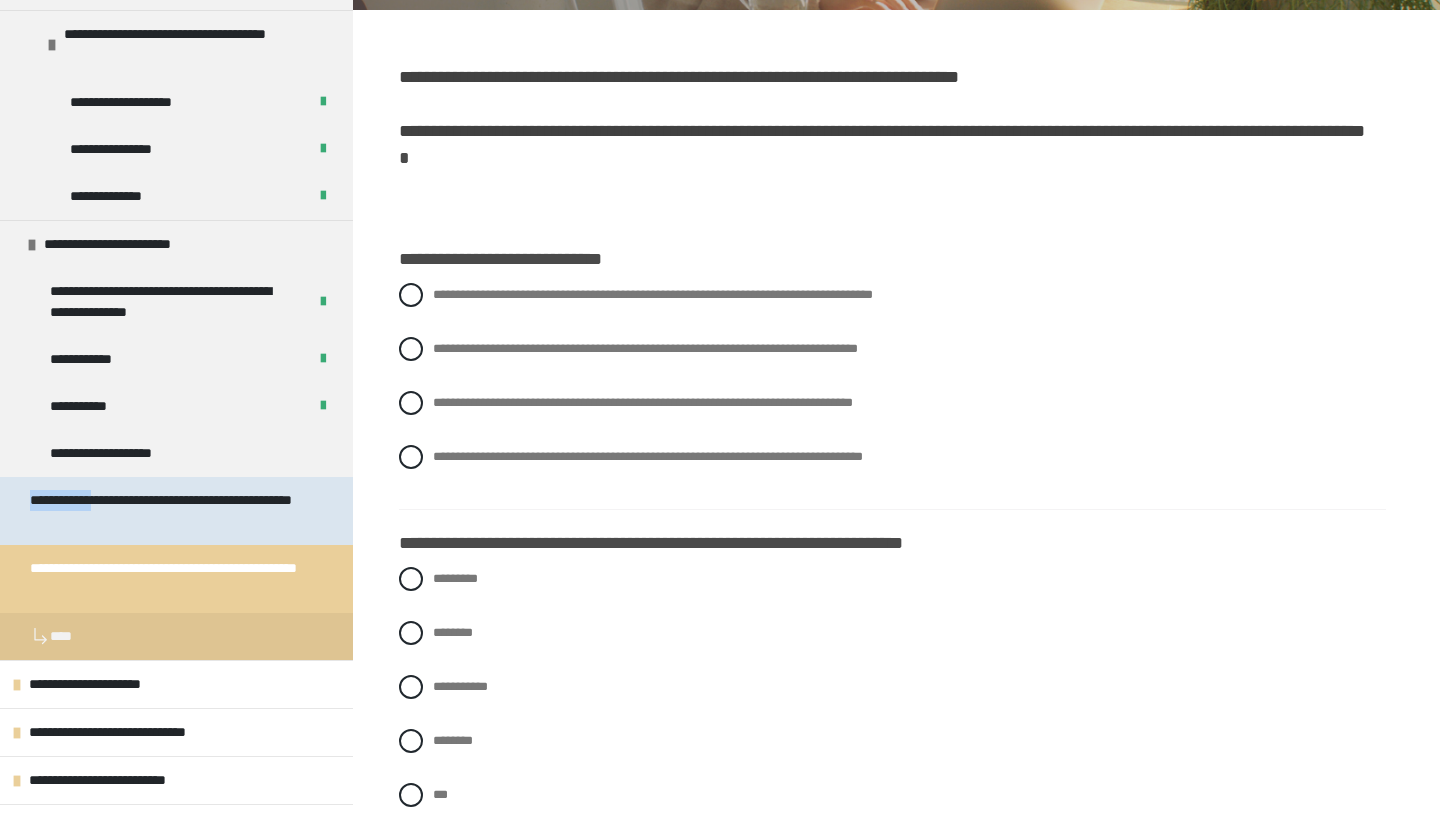 click on "**********" at bounding box center (168, 511) 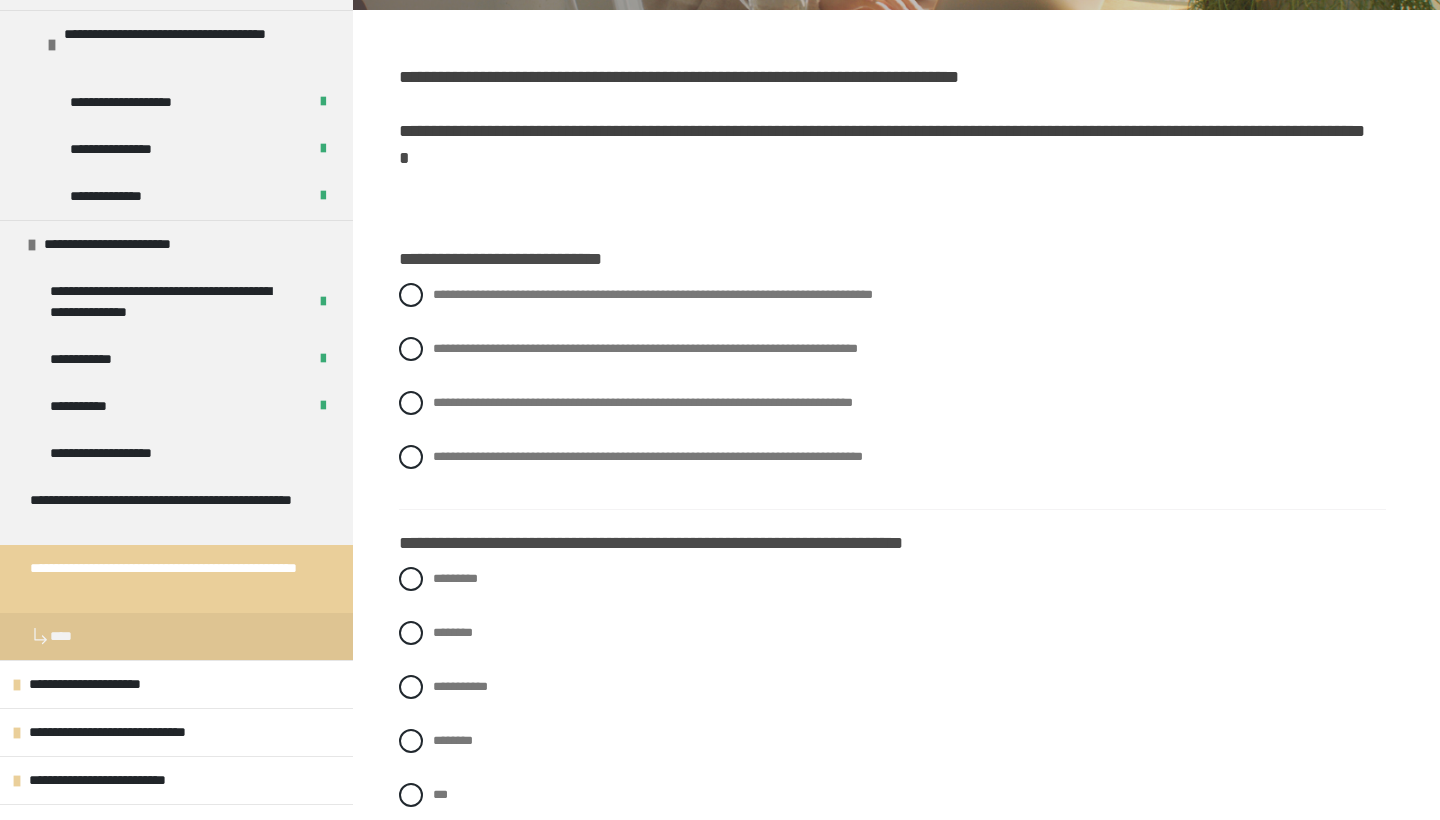 click at bounding box center (176, 264) 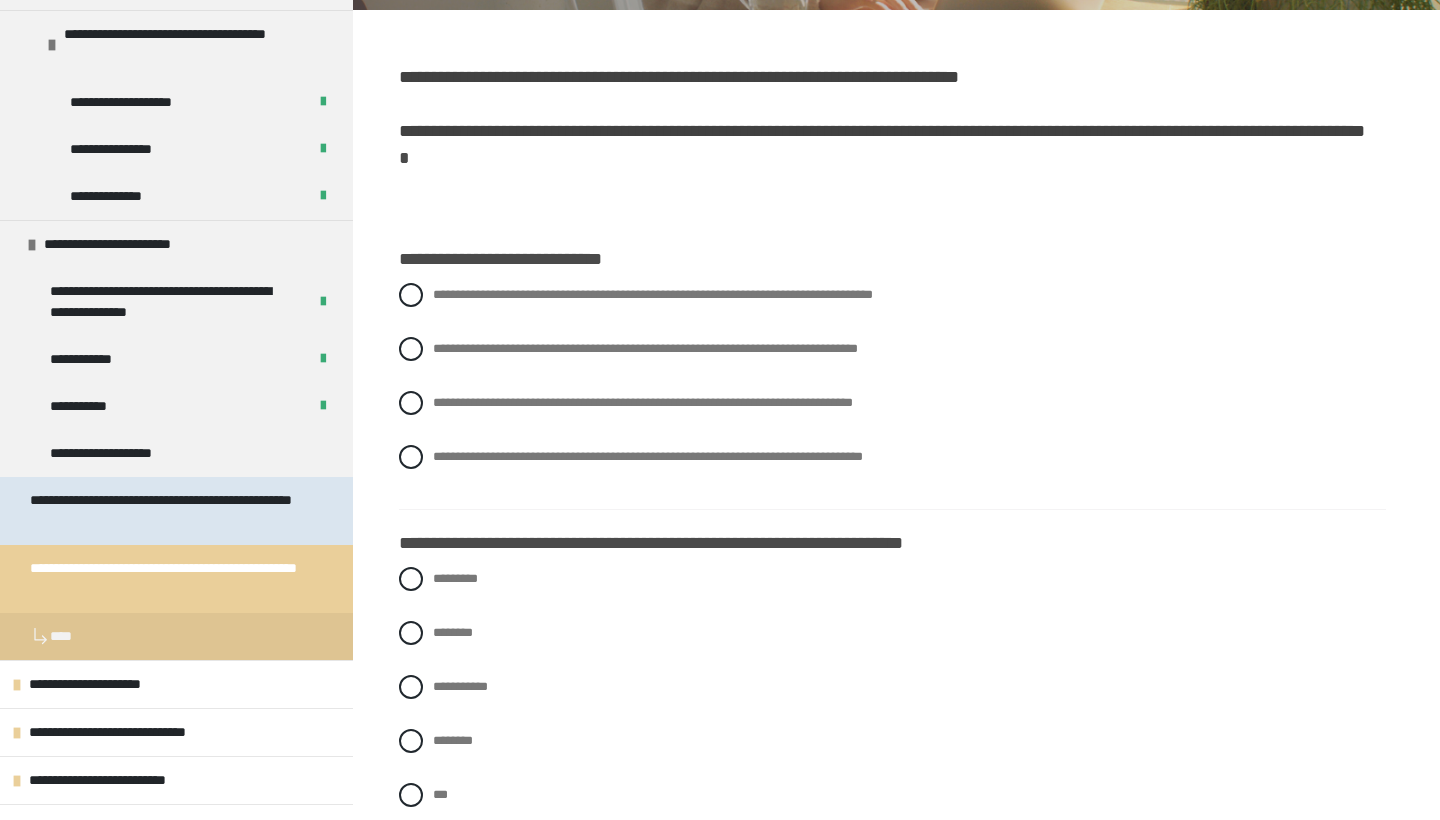 click on "**********" at bounding box center (168, 511) 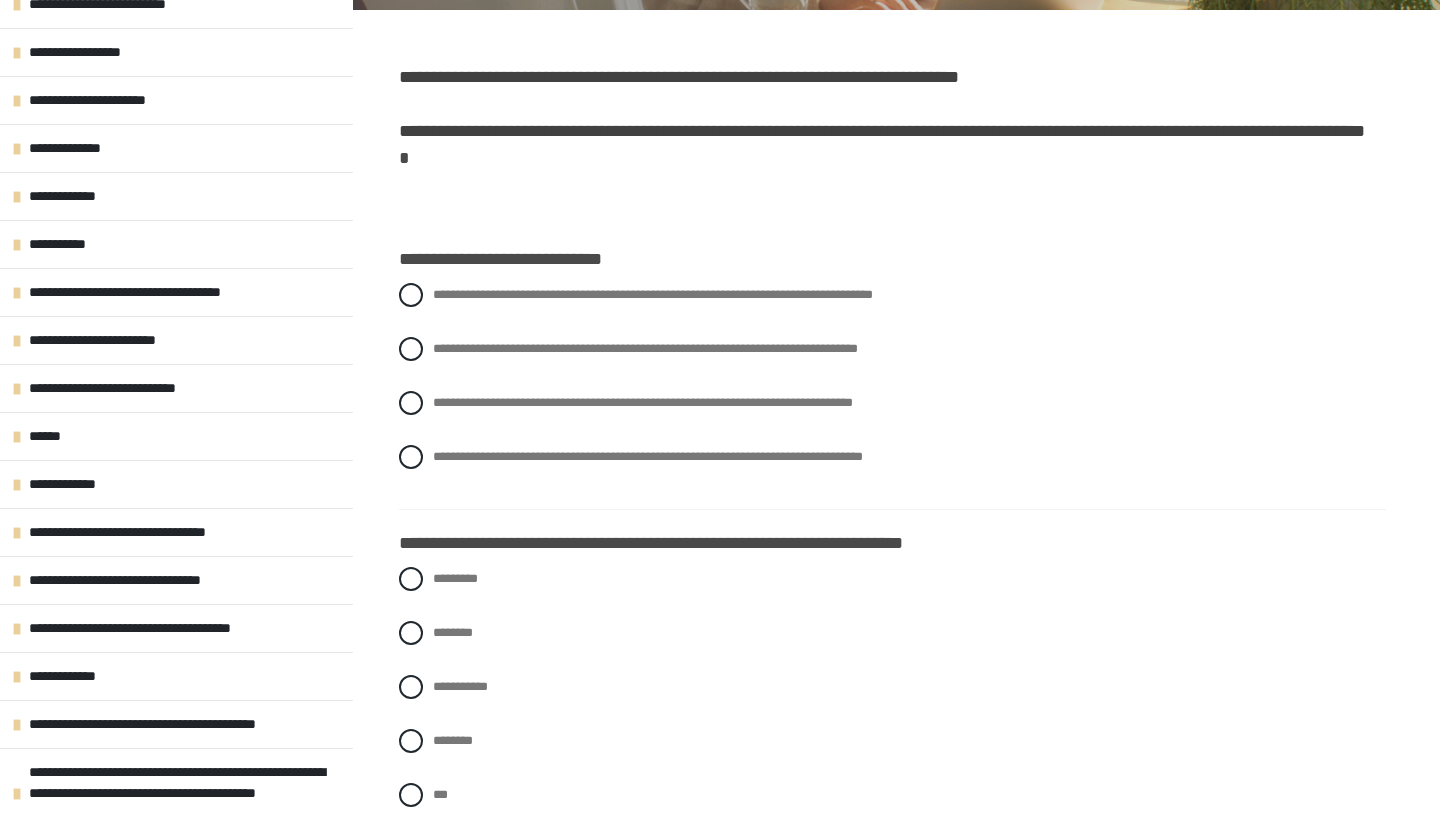 scroll, scrollTop: 1221, scrollLeft: 0, axis: vertical 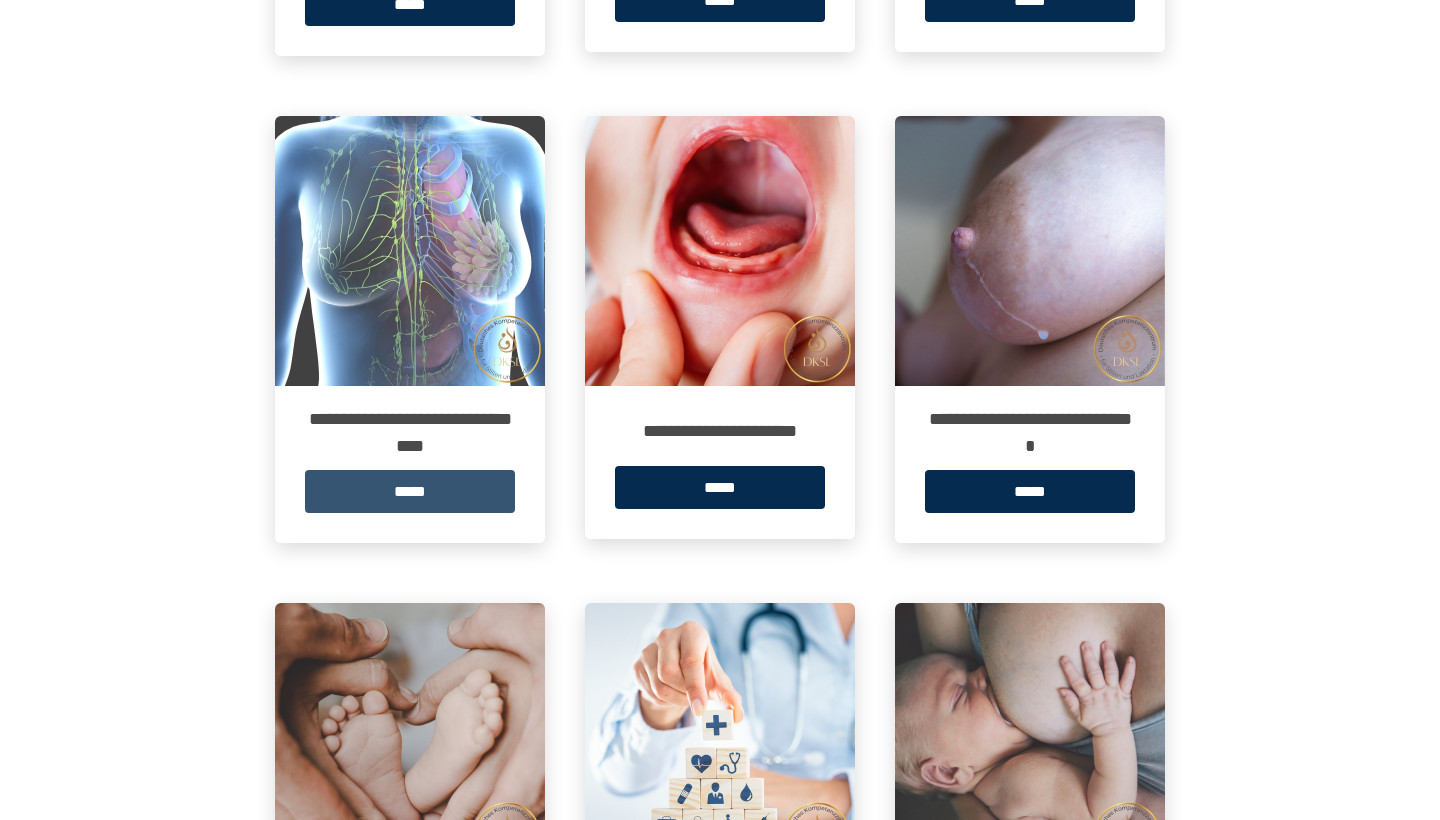 click on "*****" at bounding box center (410, 491) 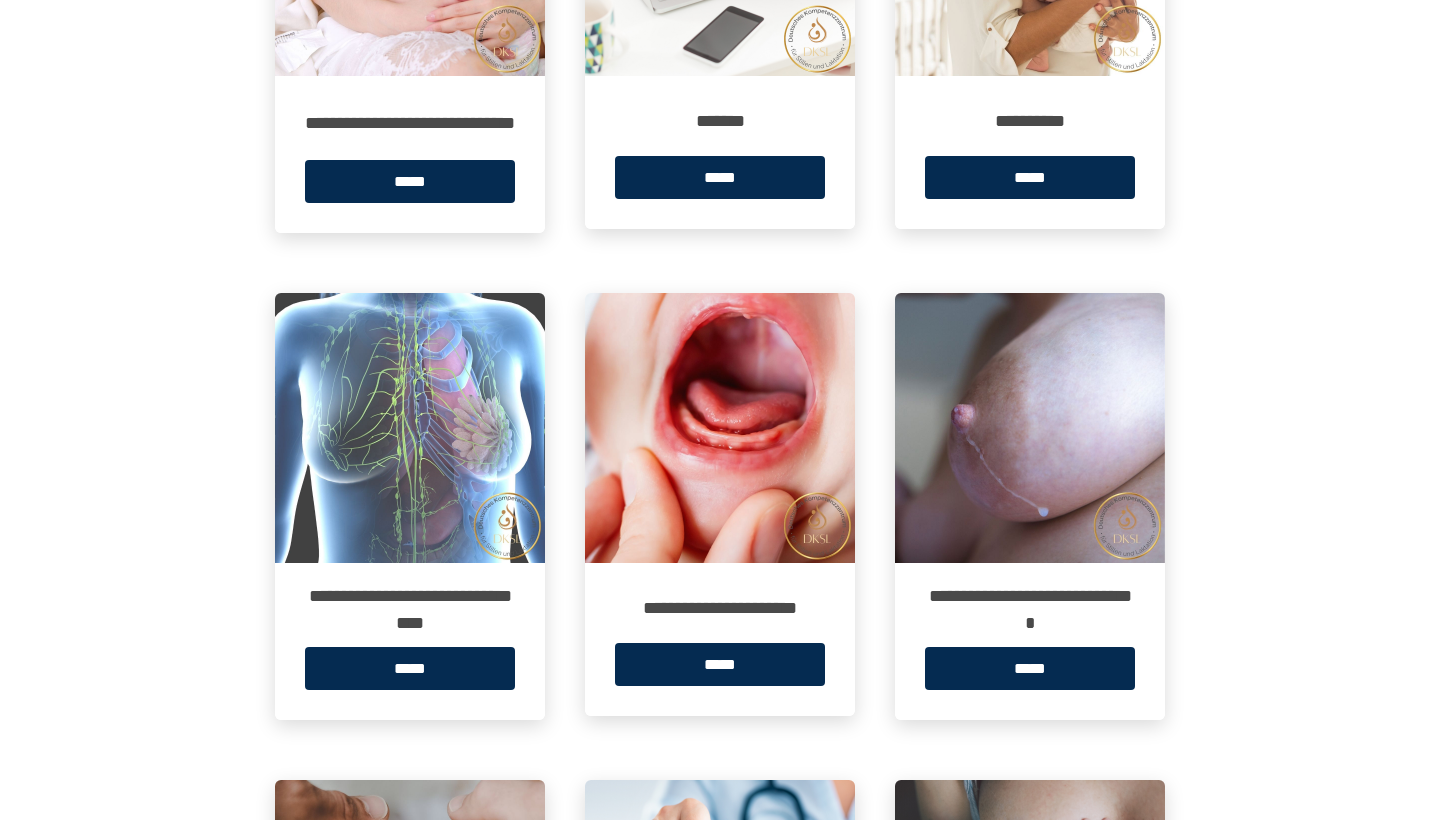scroll, scrollTop: 651, scrollLeft: 0, axis: vertical 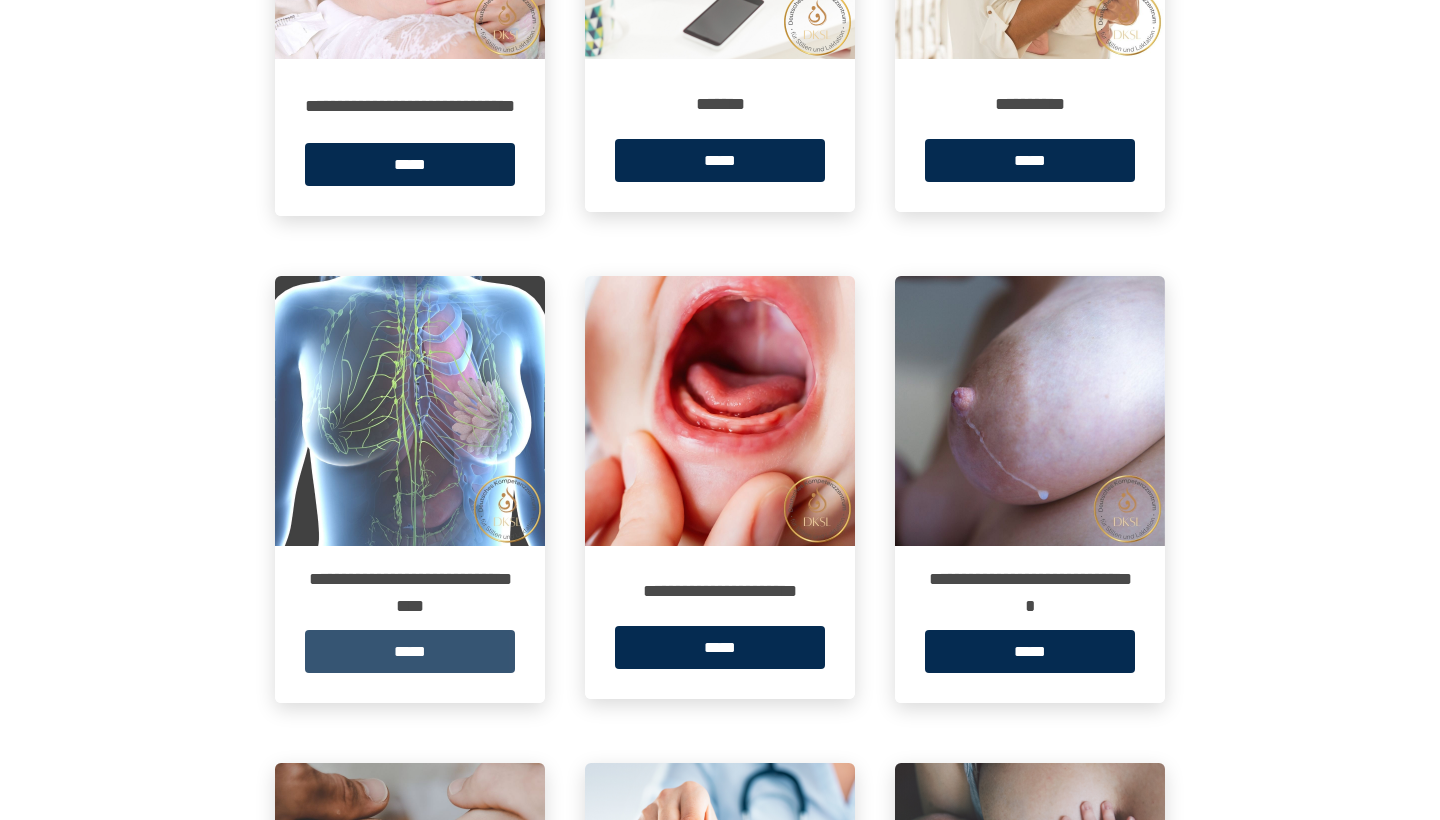 click on "*****" at bounding box center (410, 651) 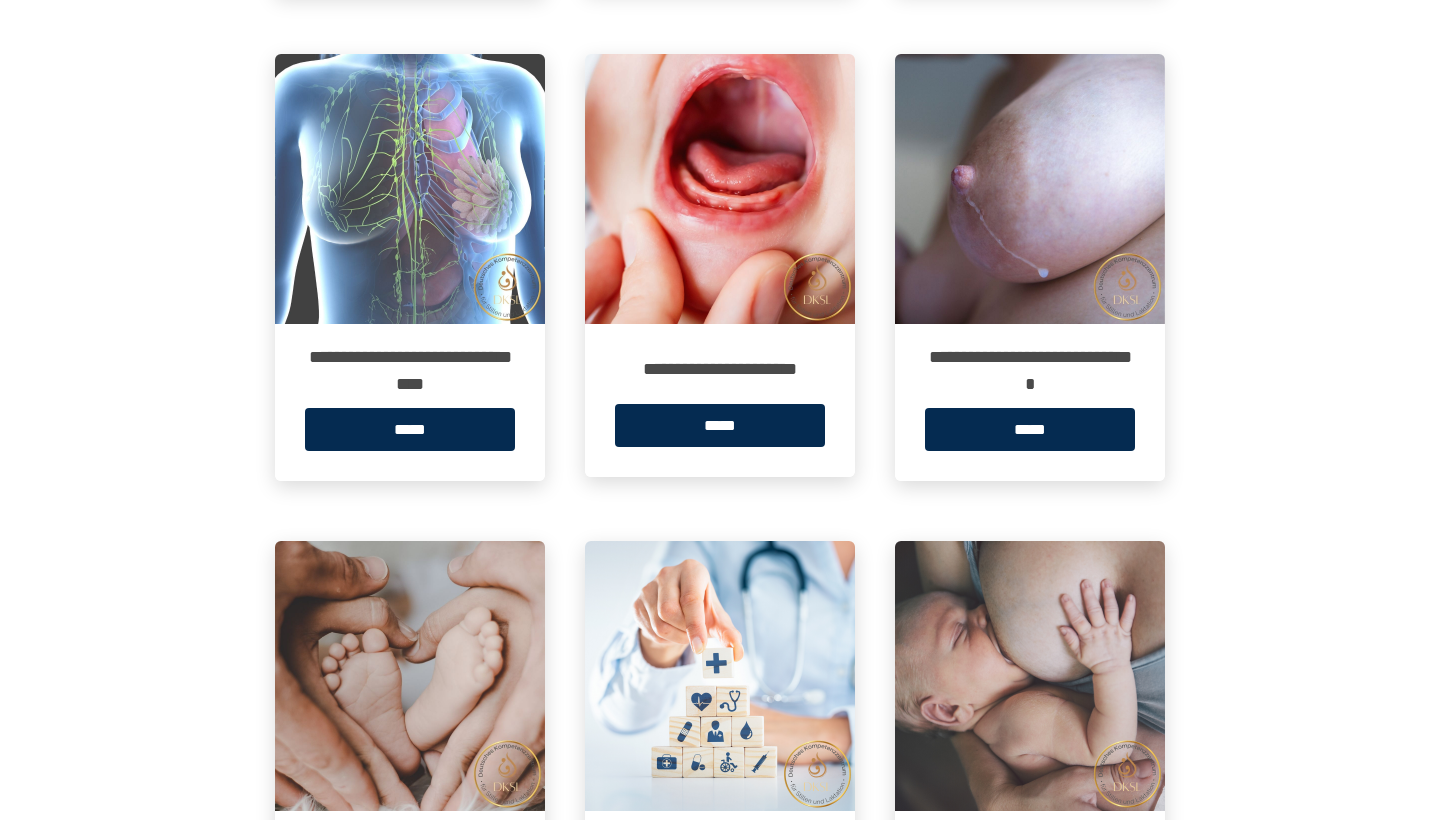 scroll, scrollTop: 906, scrollLeft: 0, axis: vertical 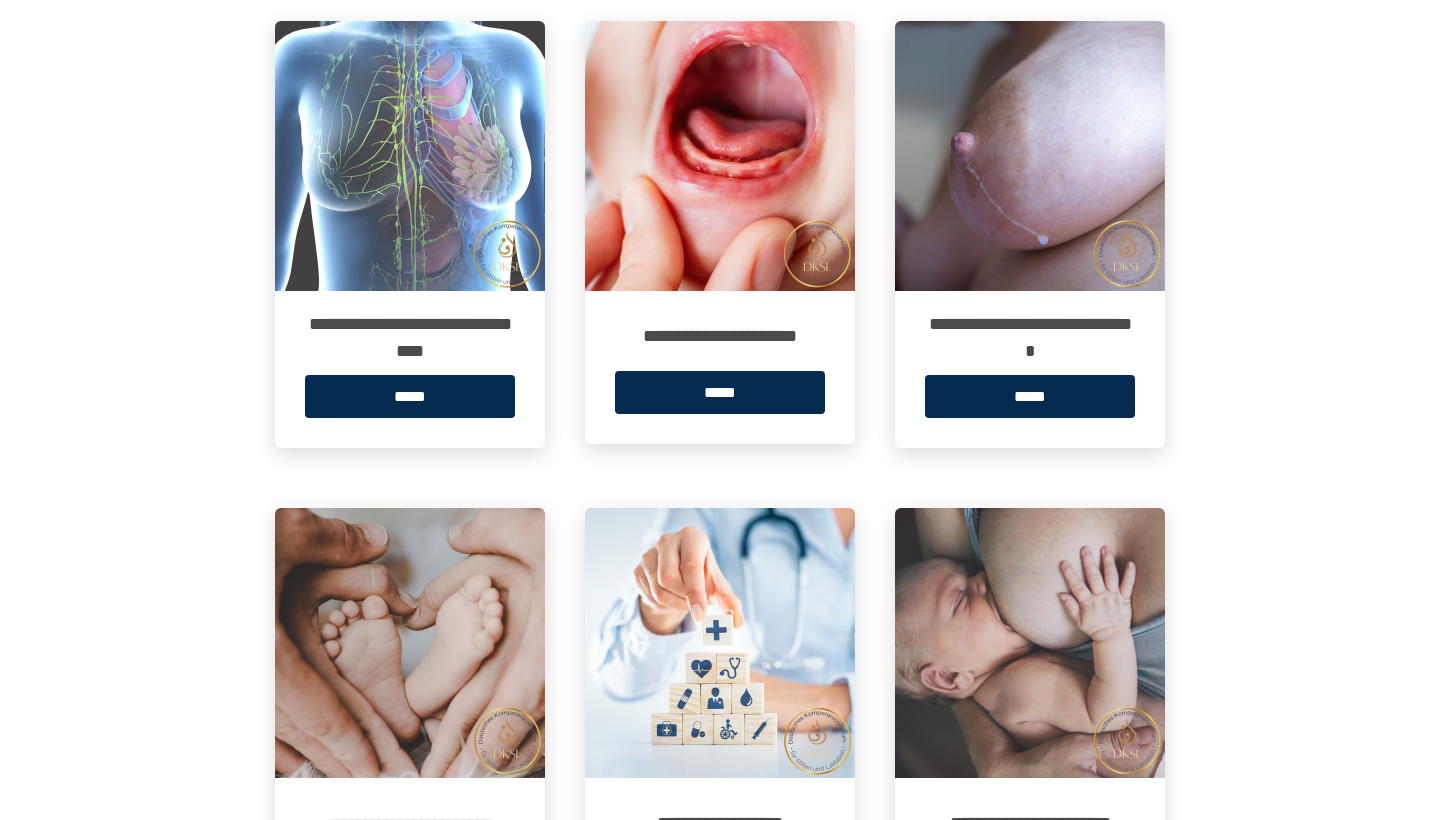 click on "**********" at bounding box center (410, 338) 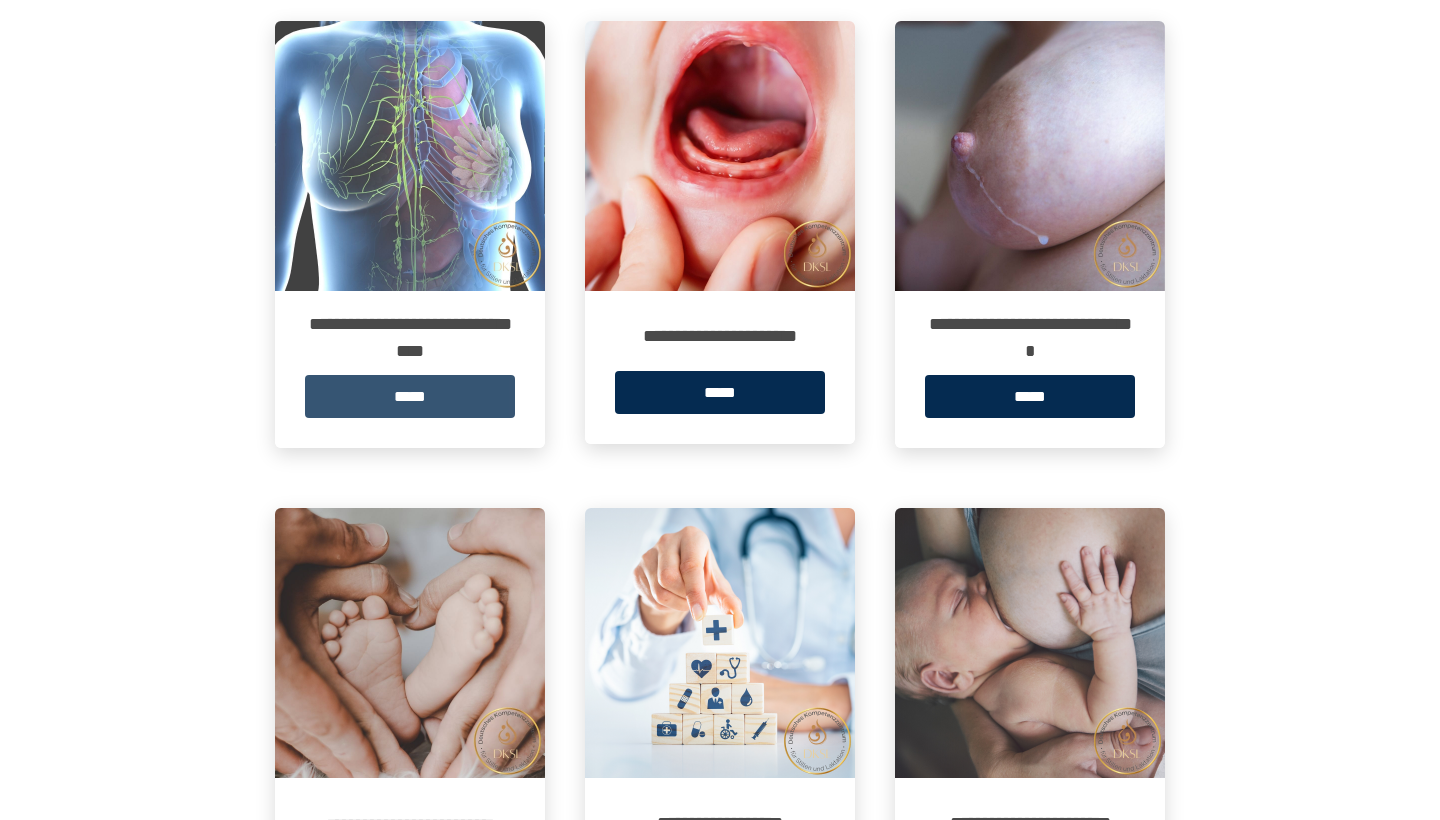 click on "*****" at bounding box center [410, 396] 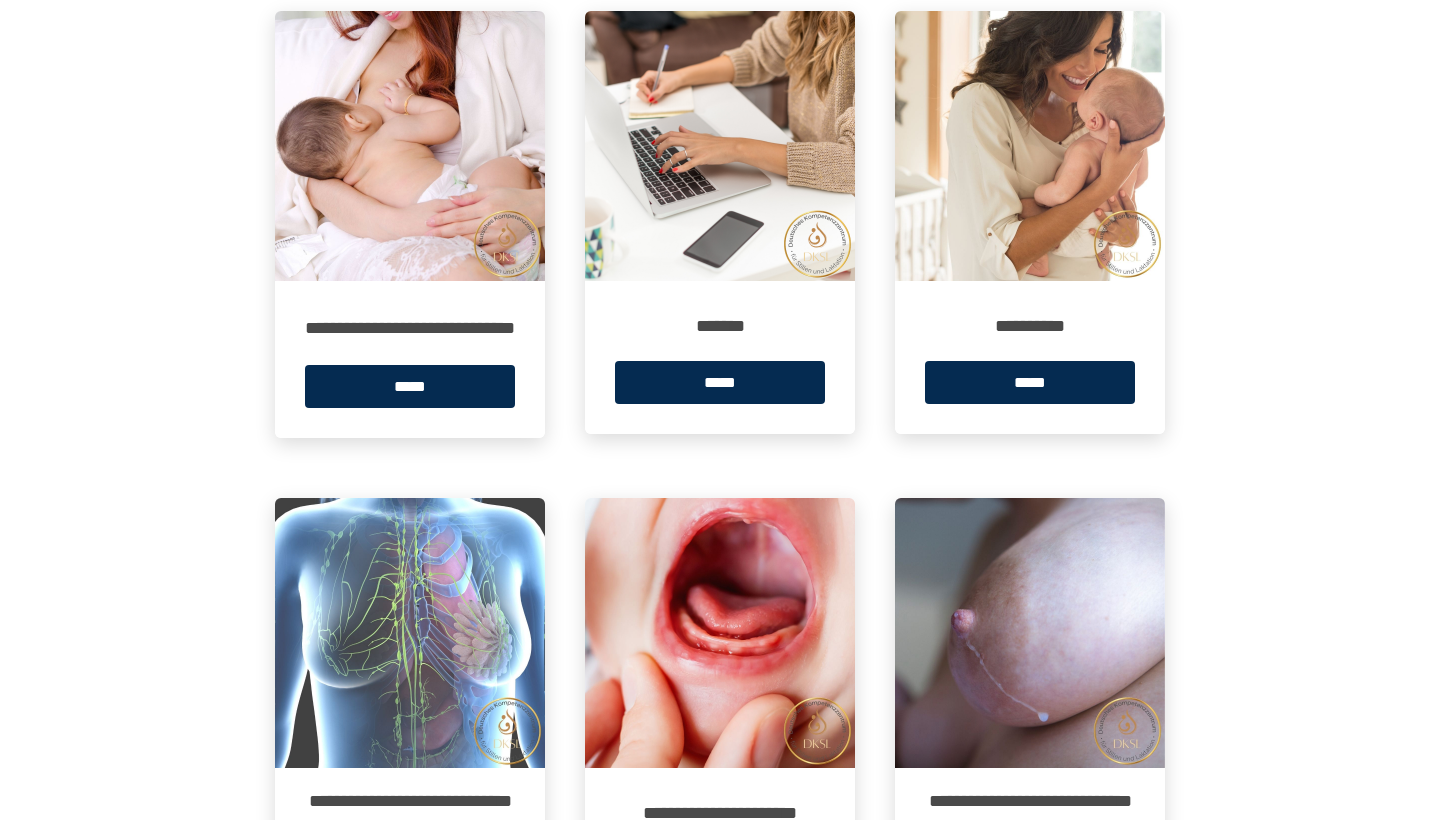 scroll, scrollTop: 413, scrollLeft: 0, axis: vertical 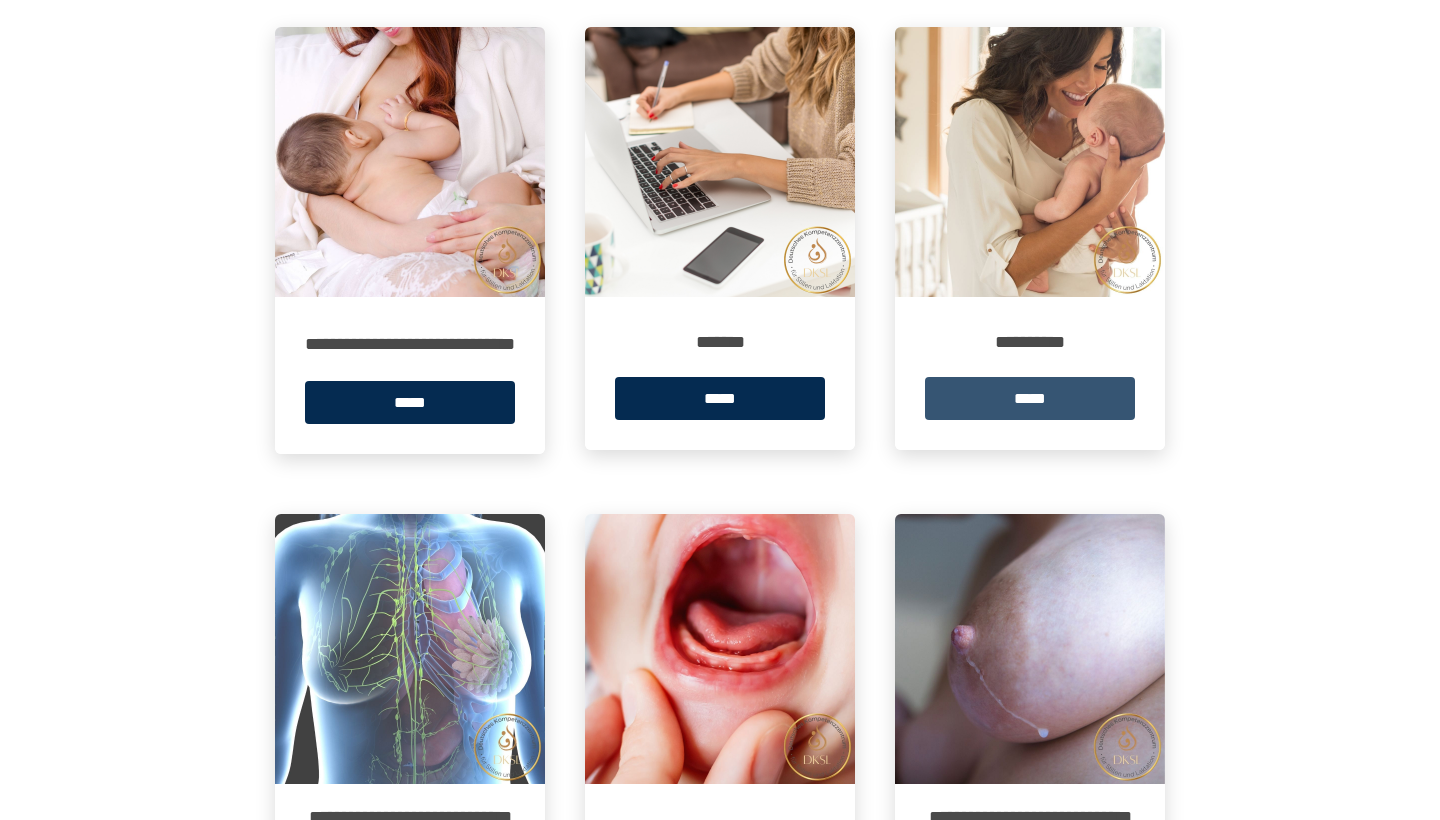 click on "*****" at bounding box center [1030, 398] 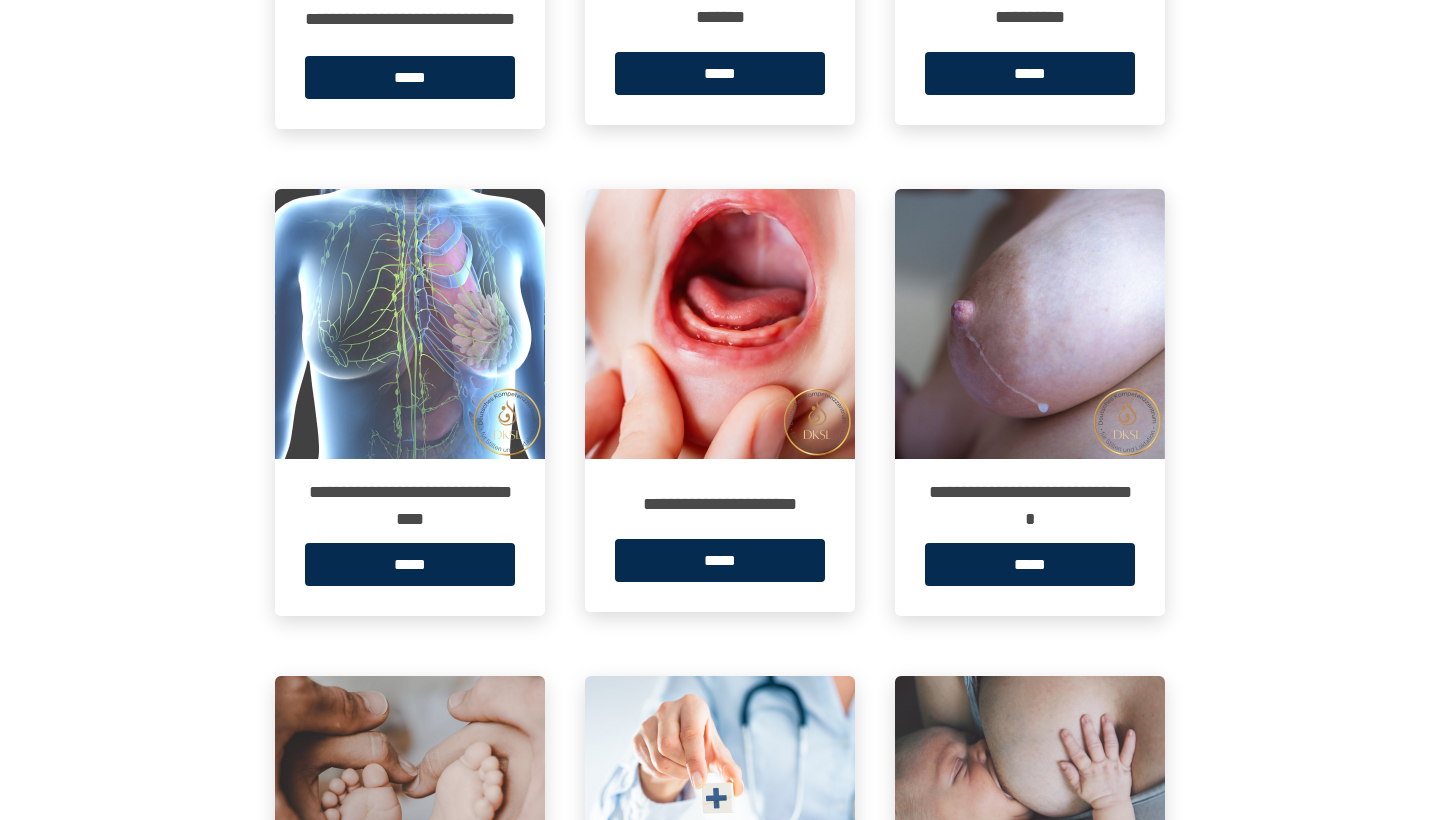 scroll, scrollTop: 734, scrollLeft: 0, axis: vertical 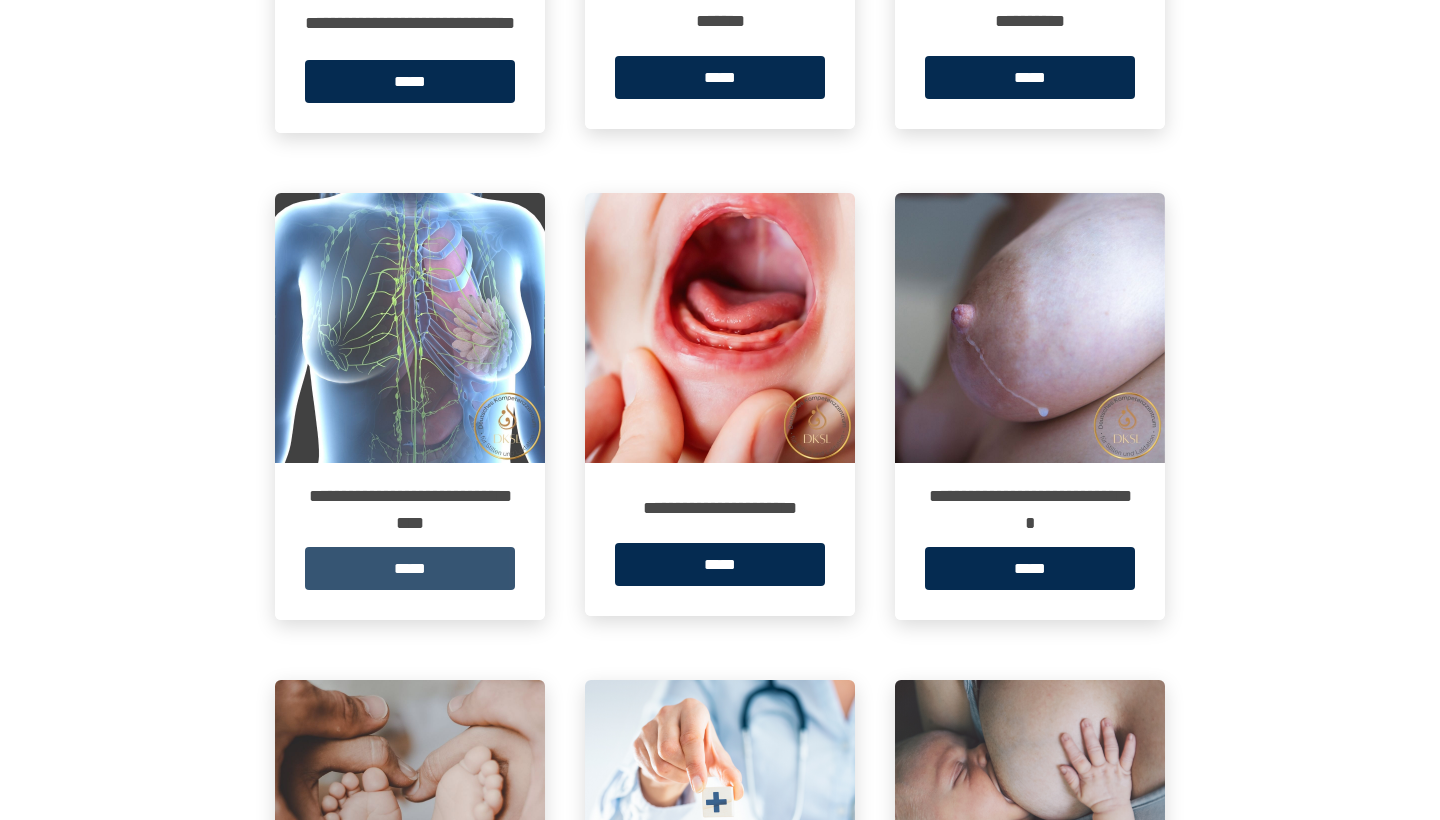 click on "*****" at bounding box center [410, 568] 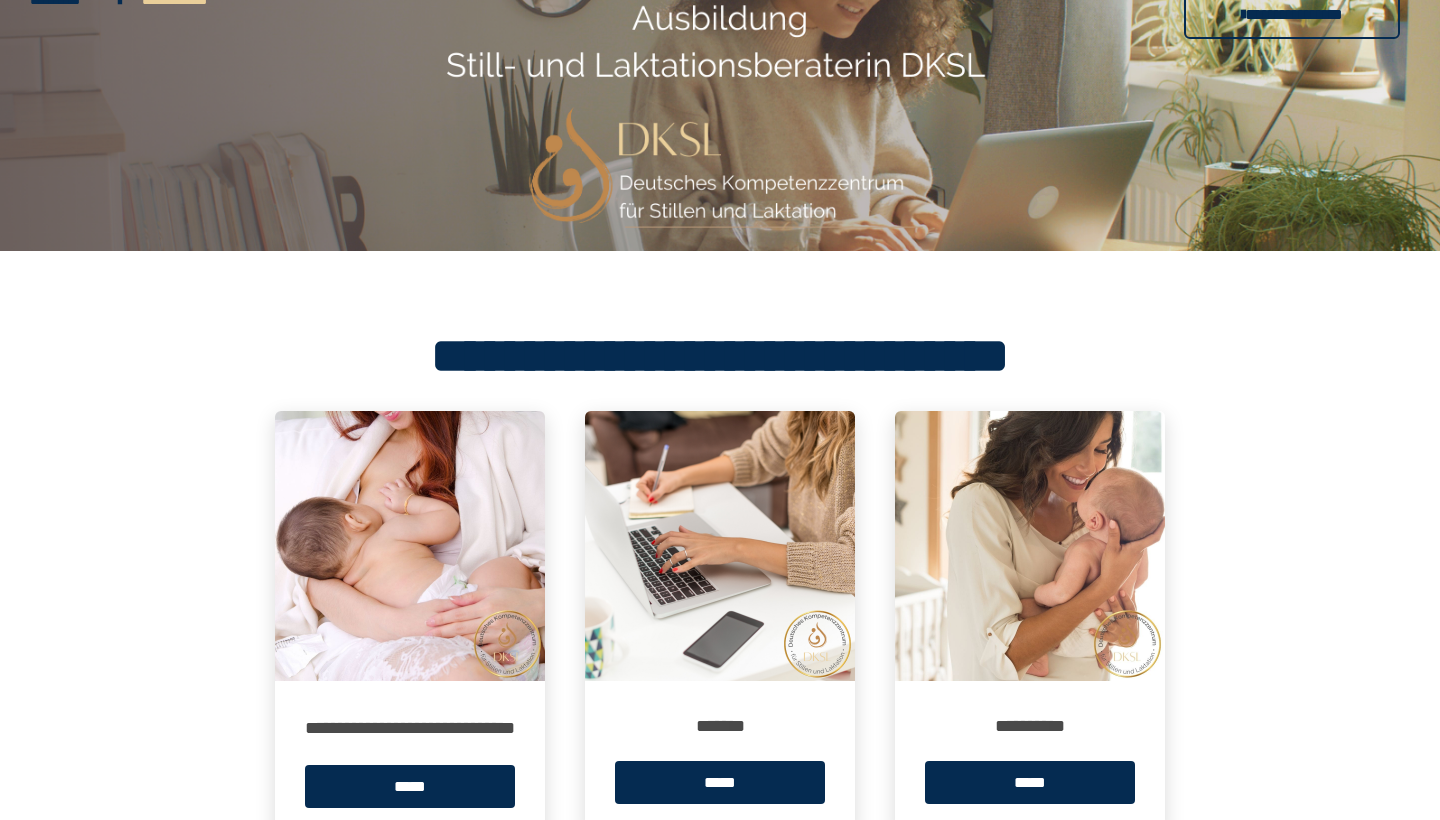 scroll, scrollTop: 65, scrollLeft: 0, axis: vertical 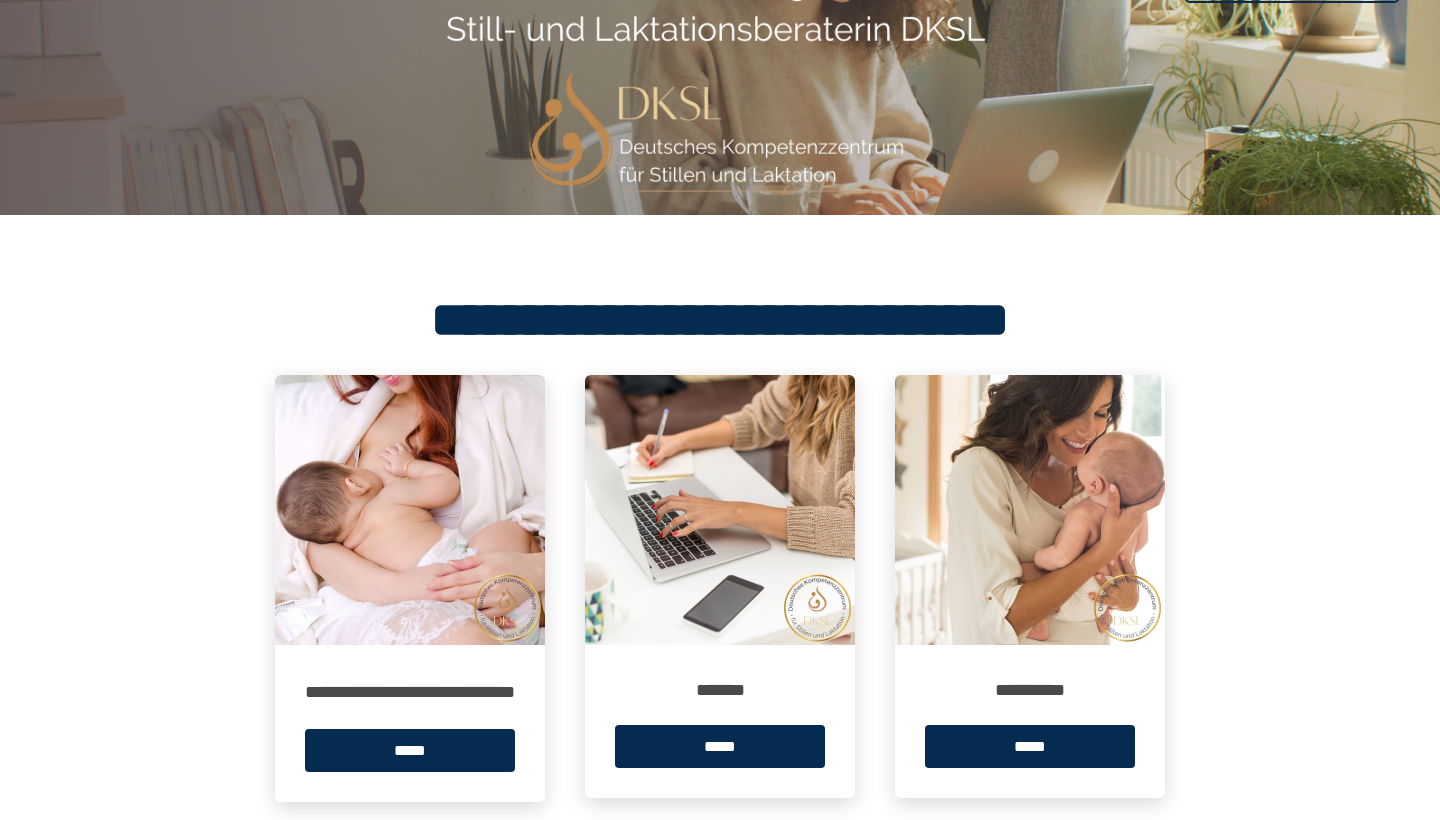 click on "*****" at bounding box center [410, 750] 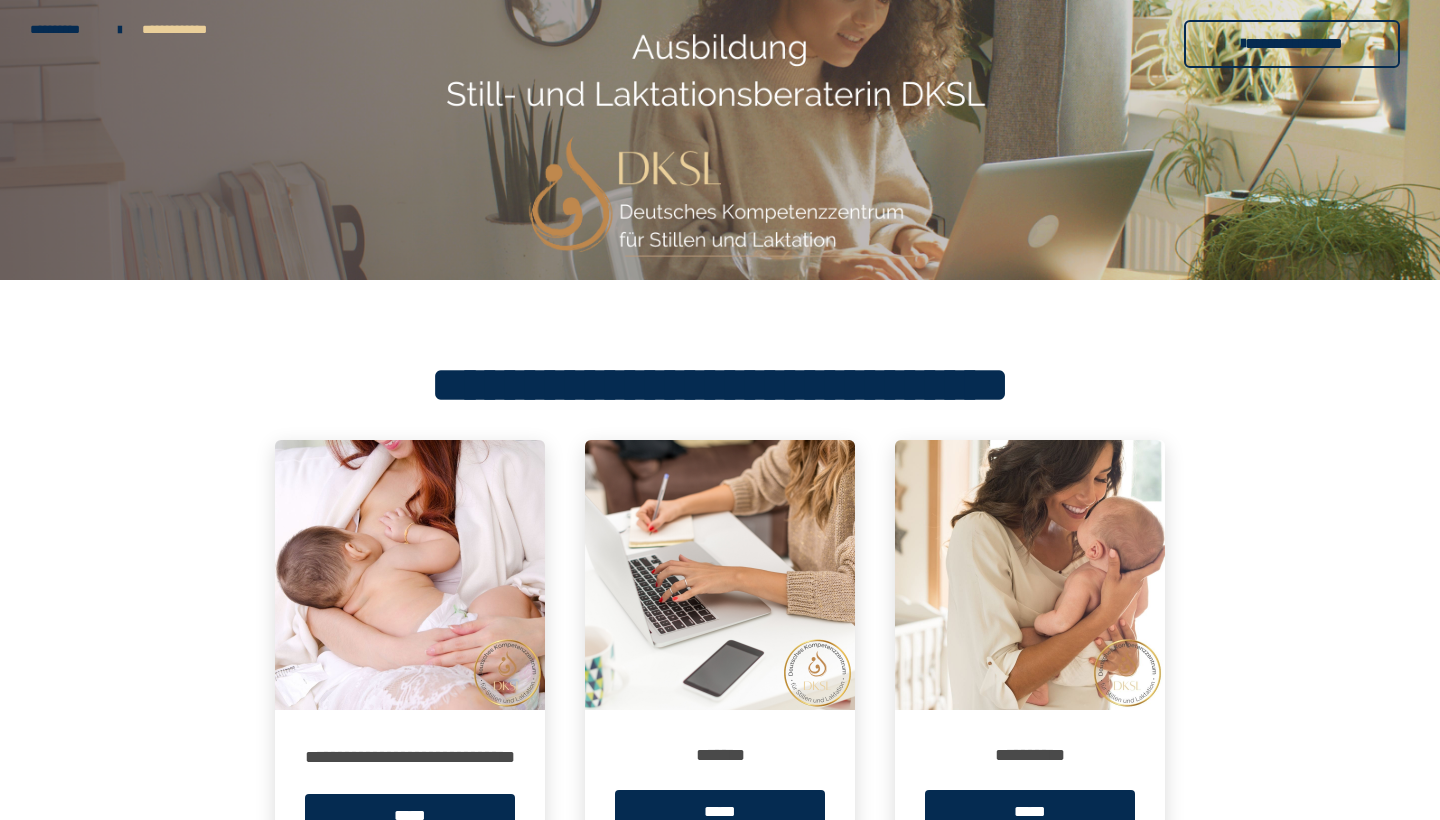 scroll, scrollTop: 0, scrollLeft: 0, axis: both 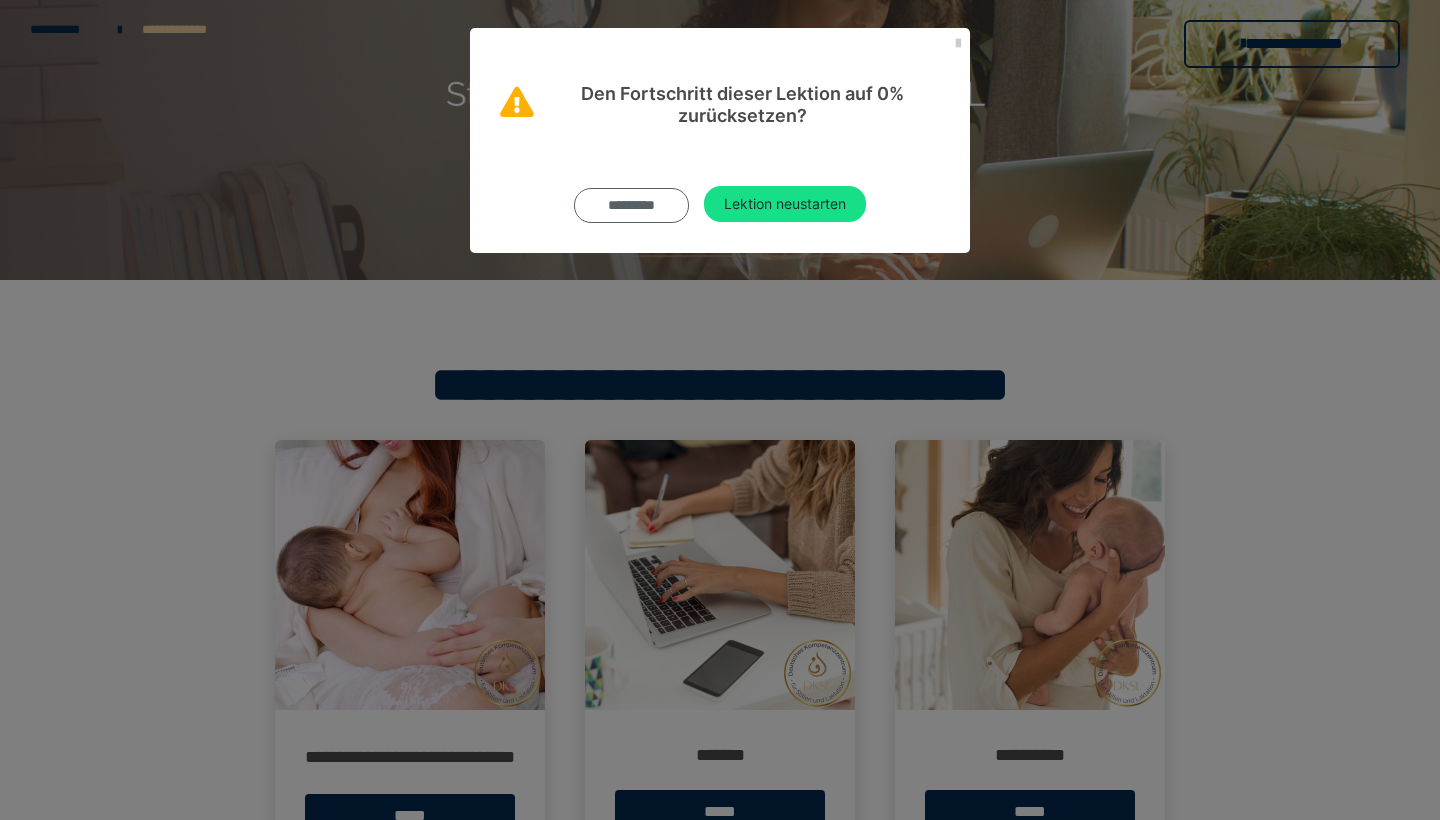 click on "*********" at bounding box center (631, 205) 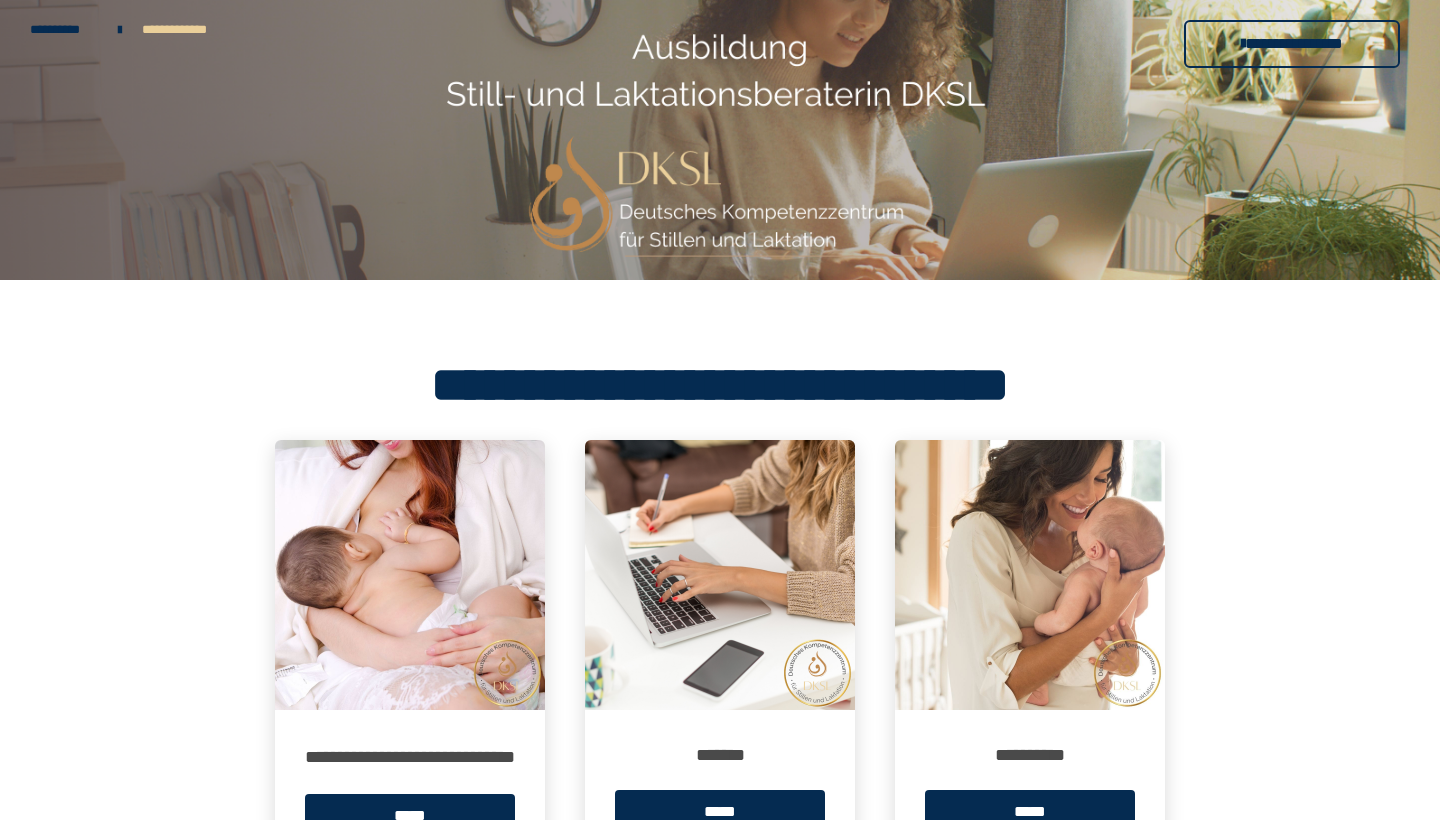 scroll, scrollTop: 0, scrollLeft: 0, axis: both 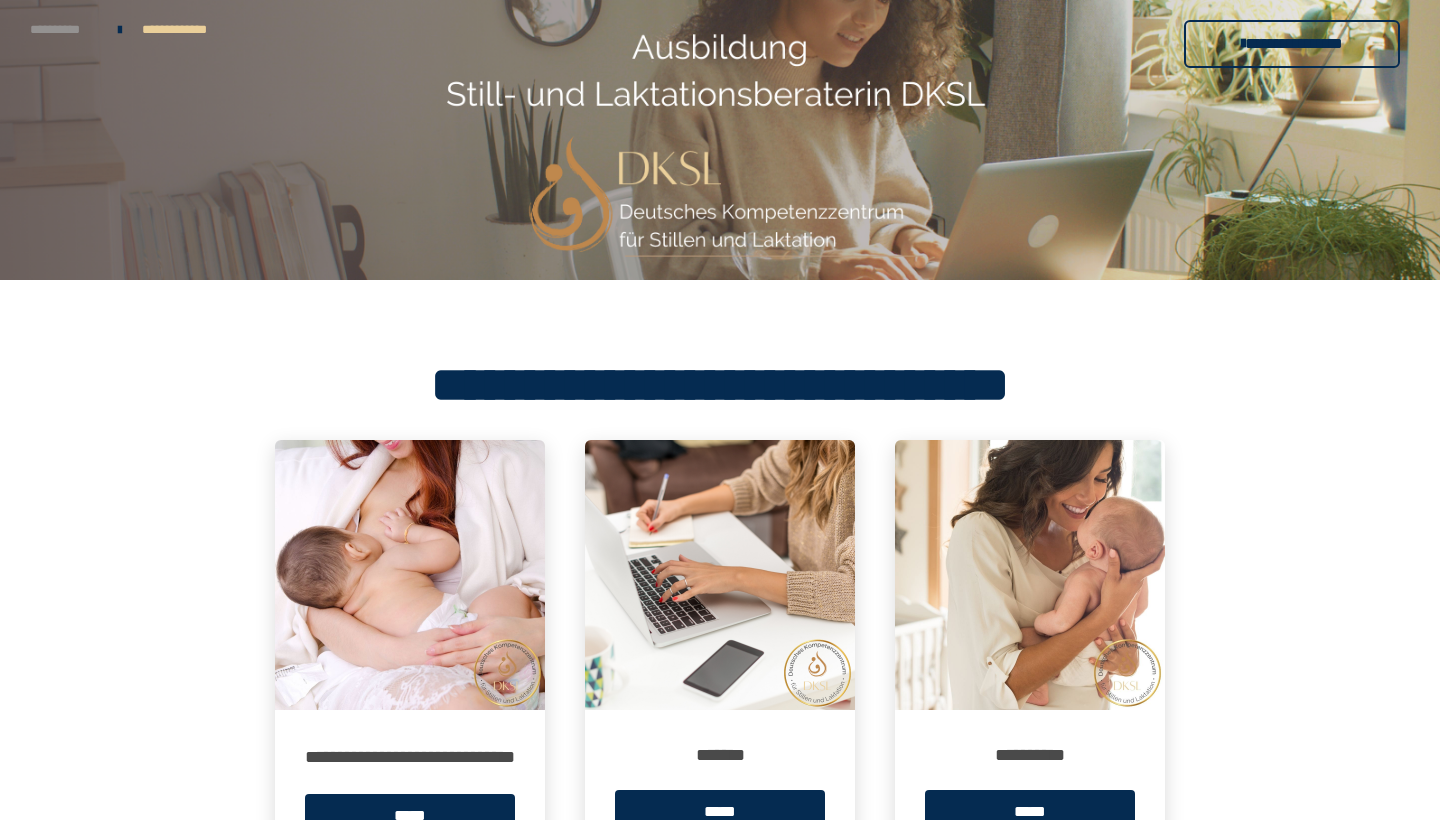 click on "**********" at bounding box center (64, 29) 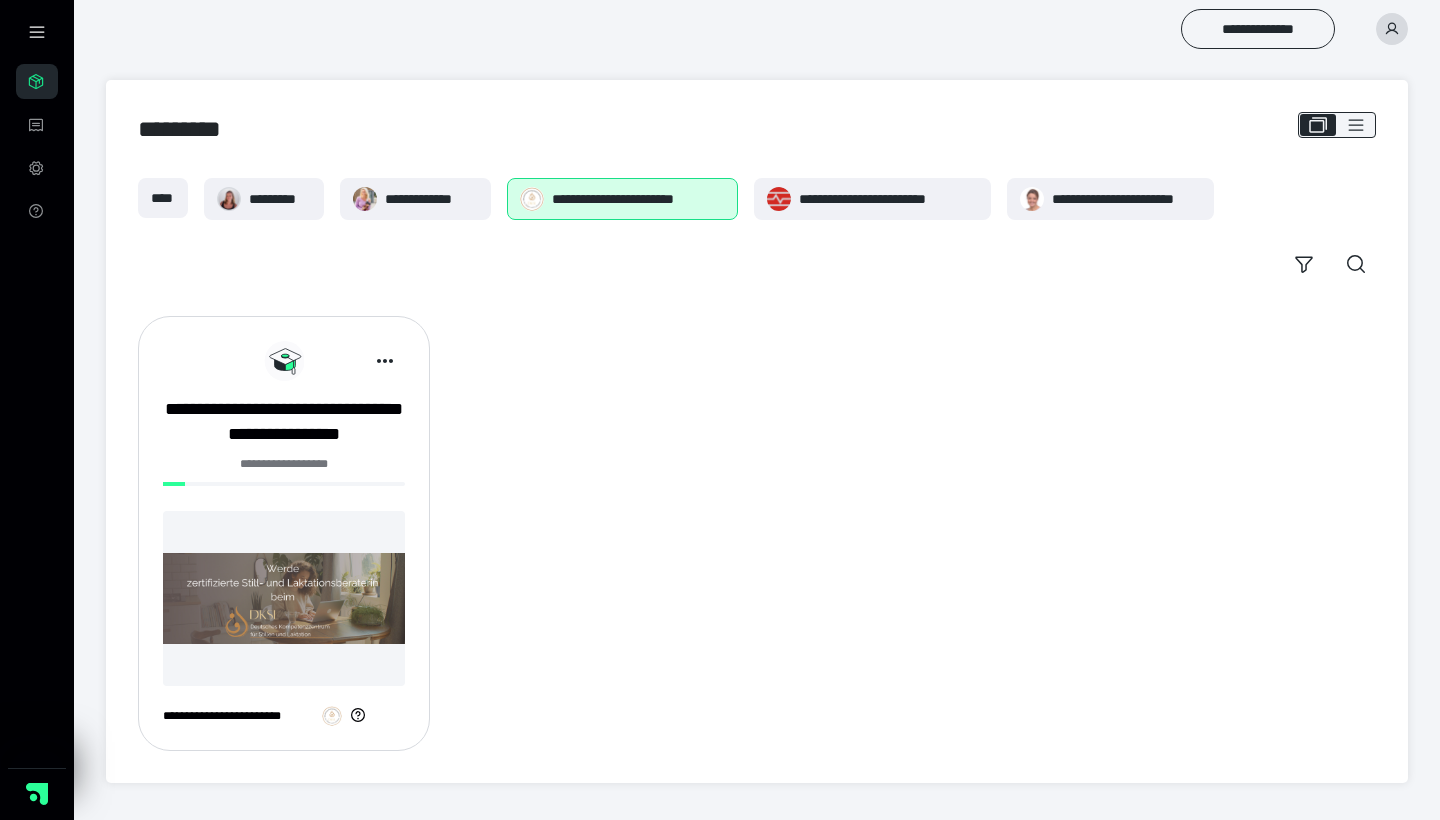 scroll, scrollTop: 0, scrollLeft: 0, axis: both 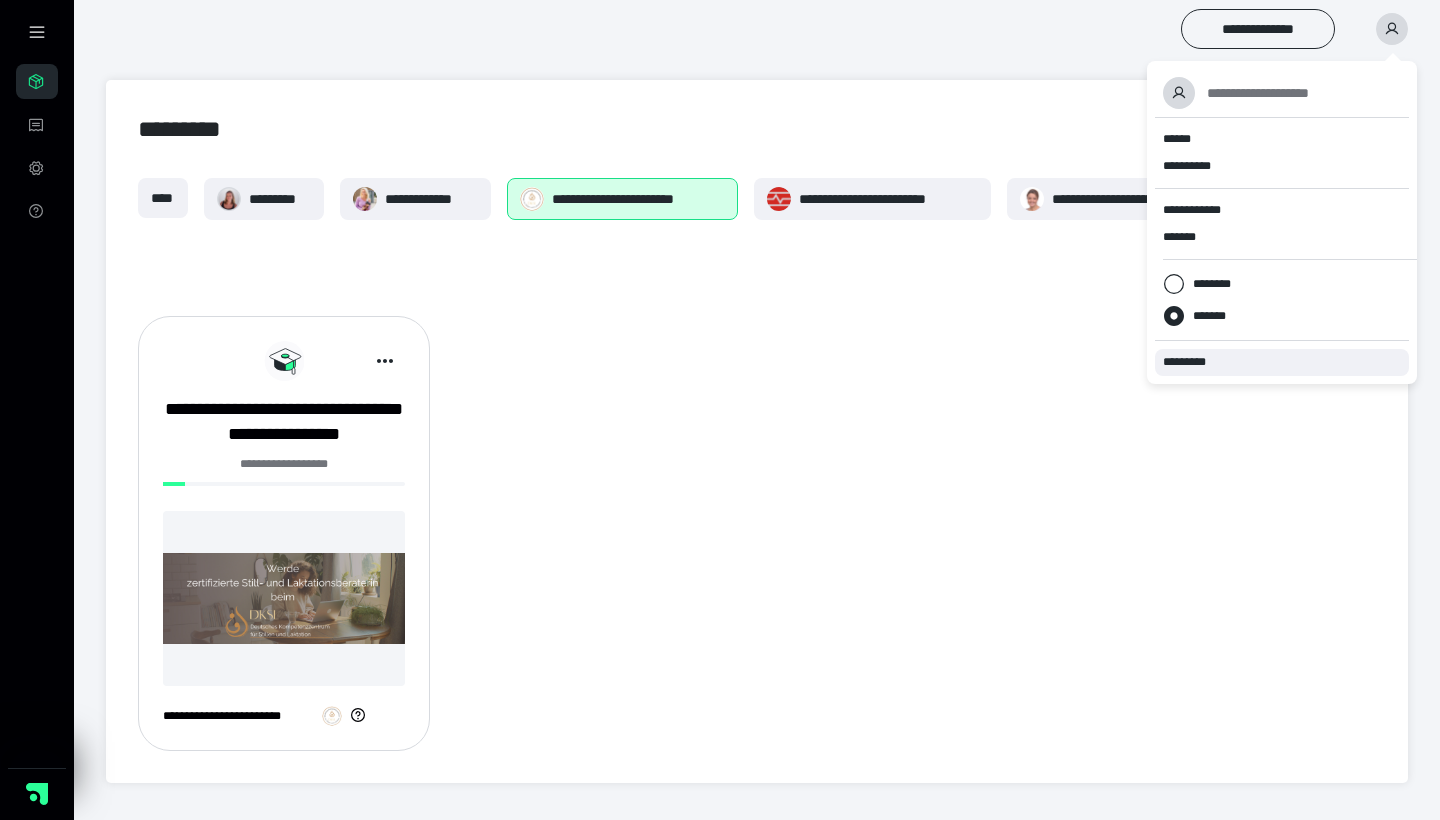 click on "*********" at bounding box center [1193, 362] 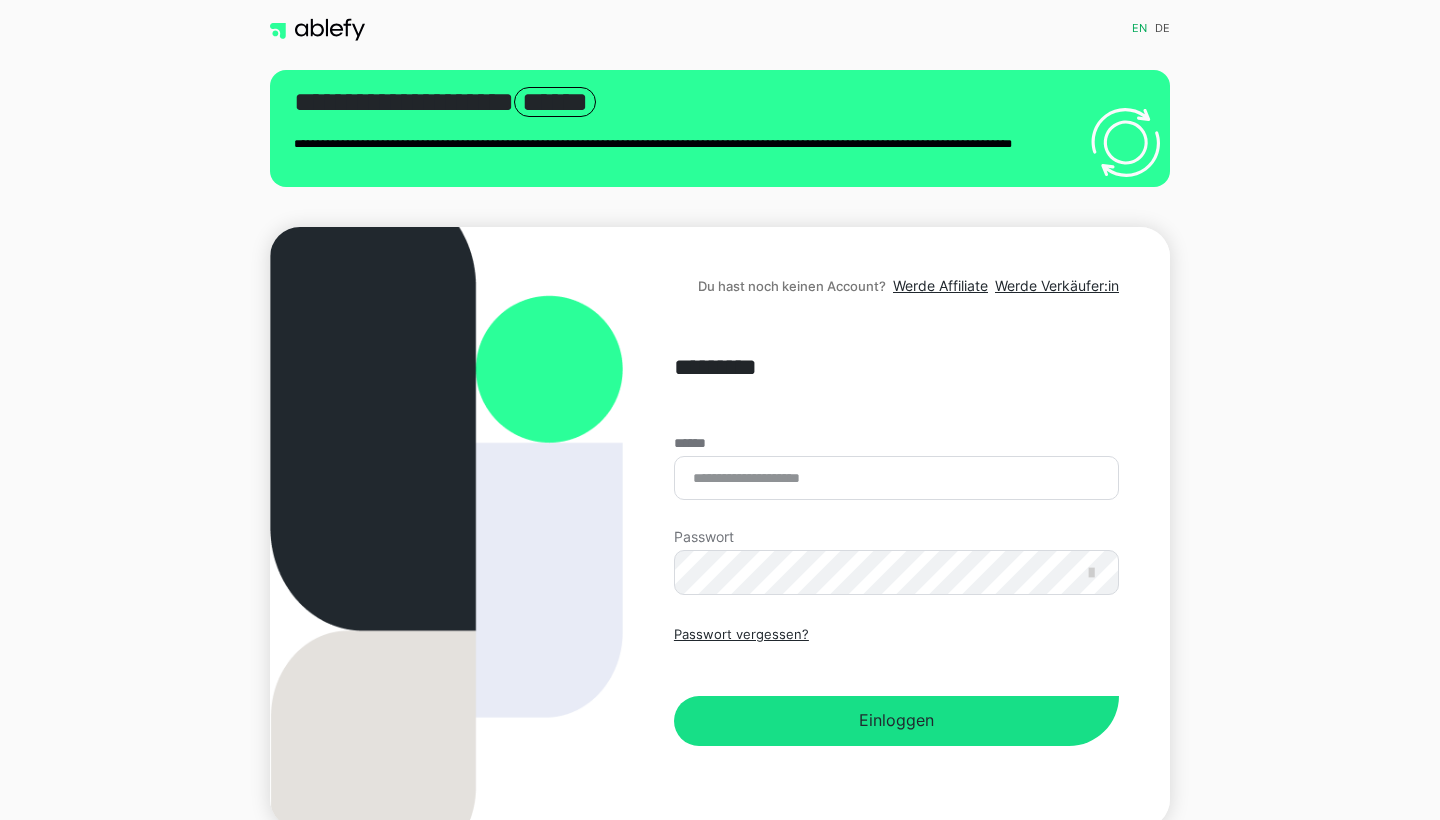 scroll, scrollTop: 0, scrollLeft: 0, axis: both 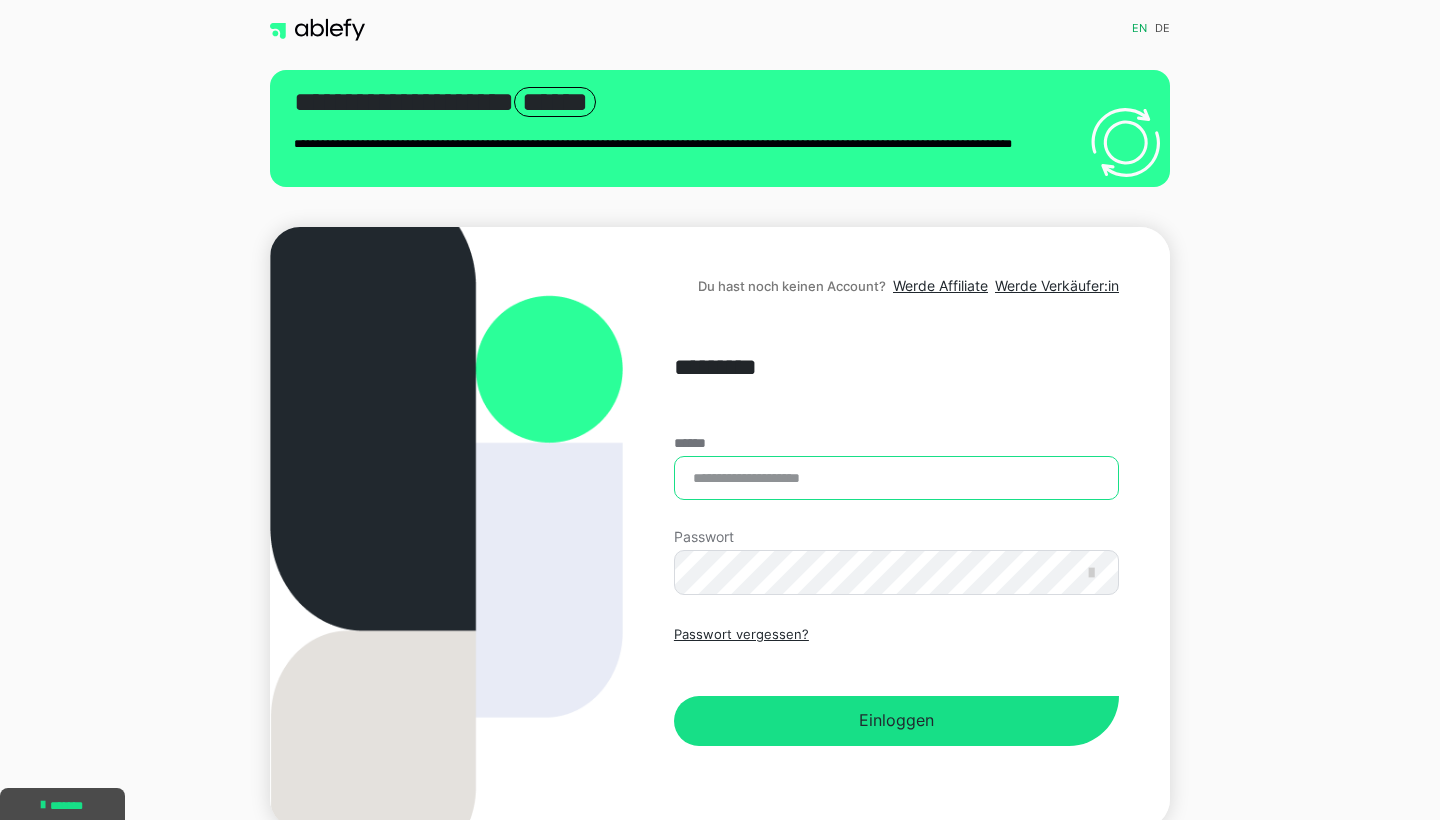 type on "**********" 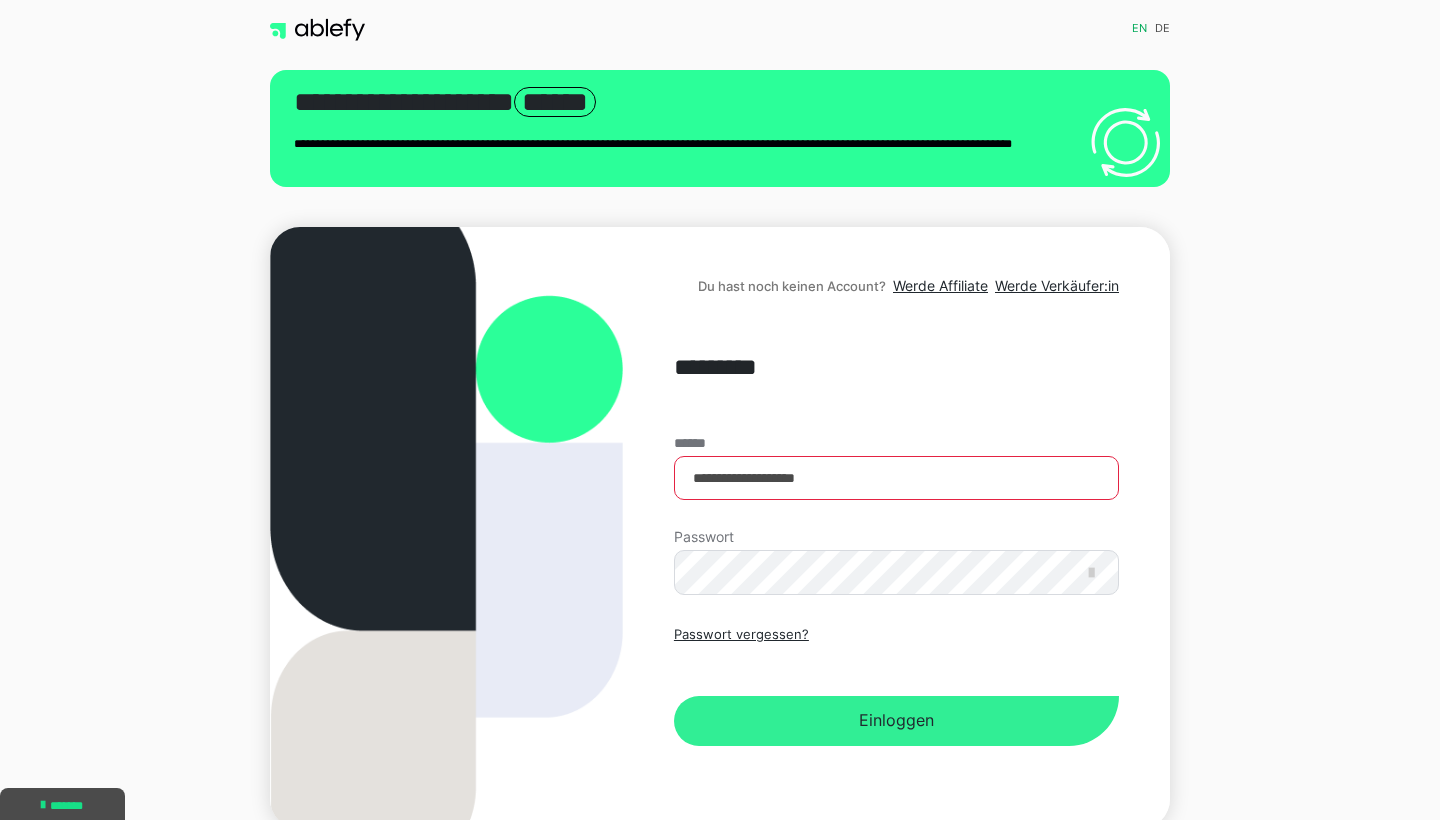click on "Einloggen" at bounding box center (896, 721) 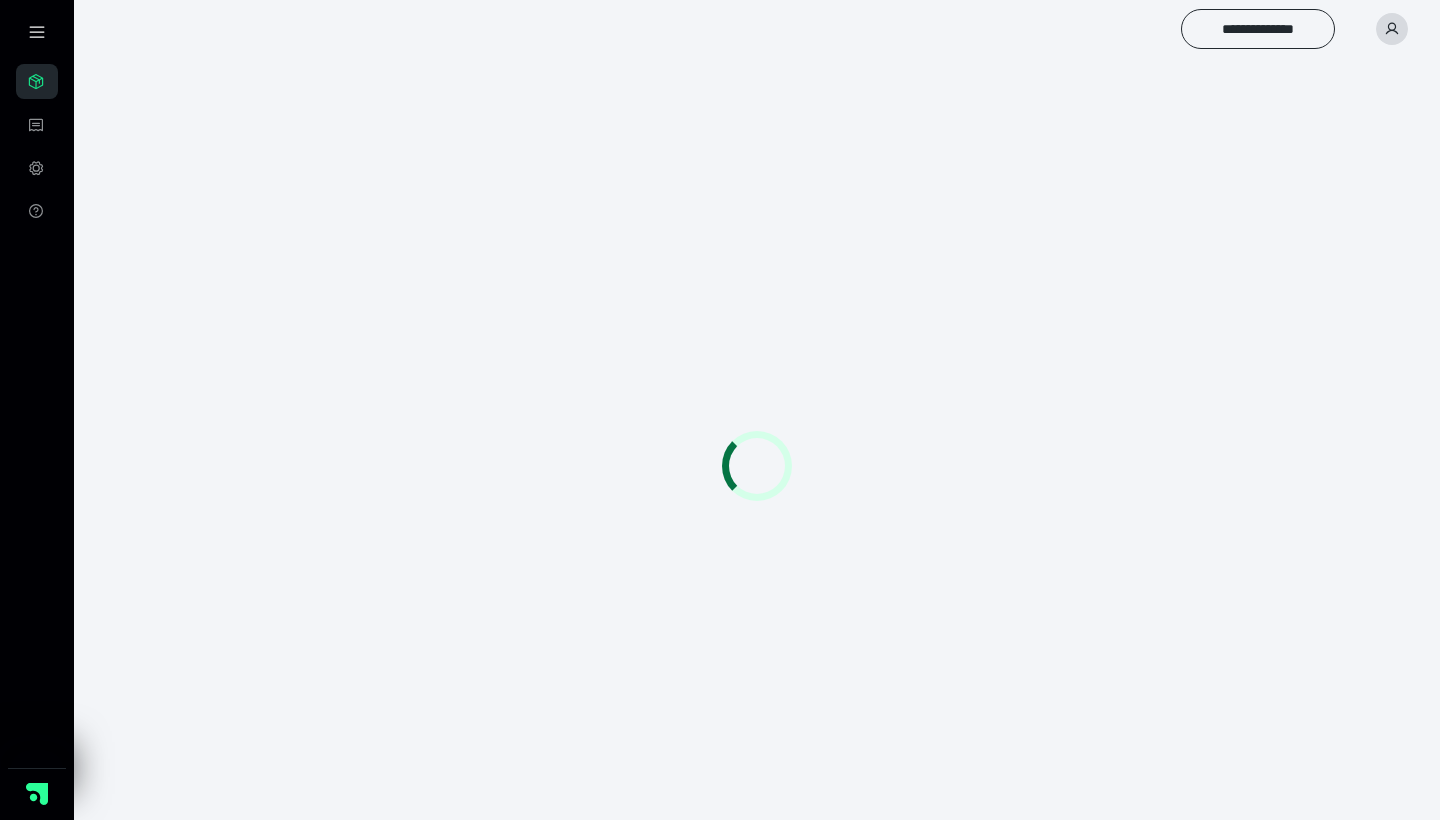 scroll, scrollTop: 0, scrollLeft: 0, axis: both 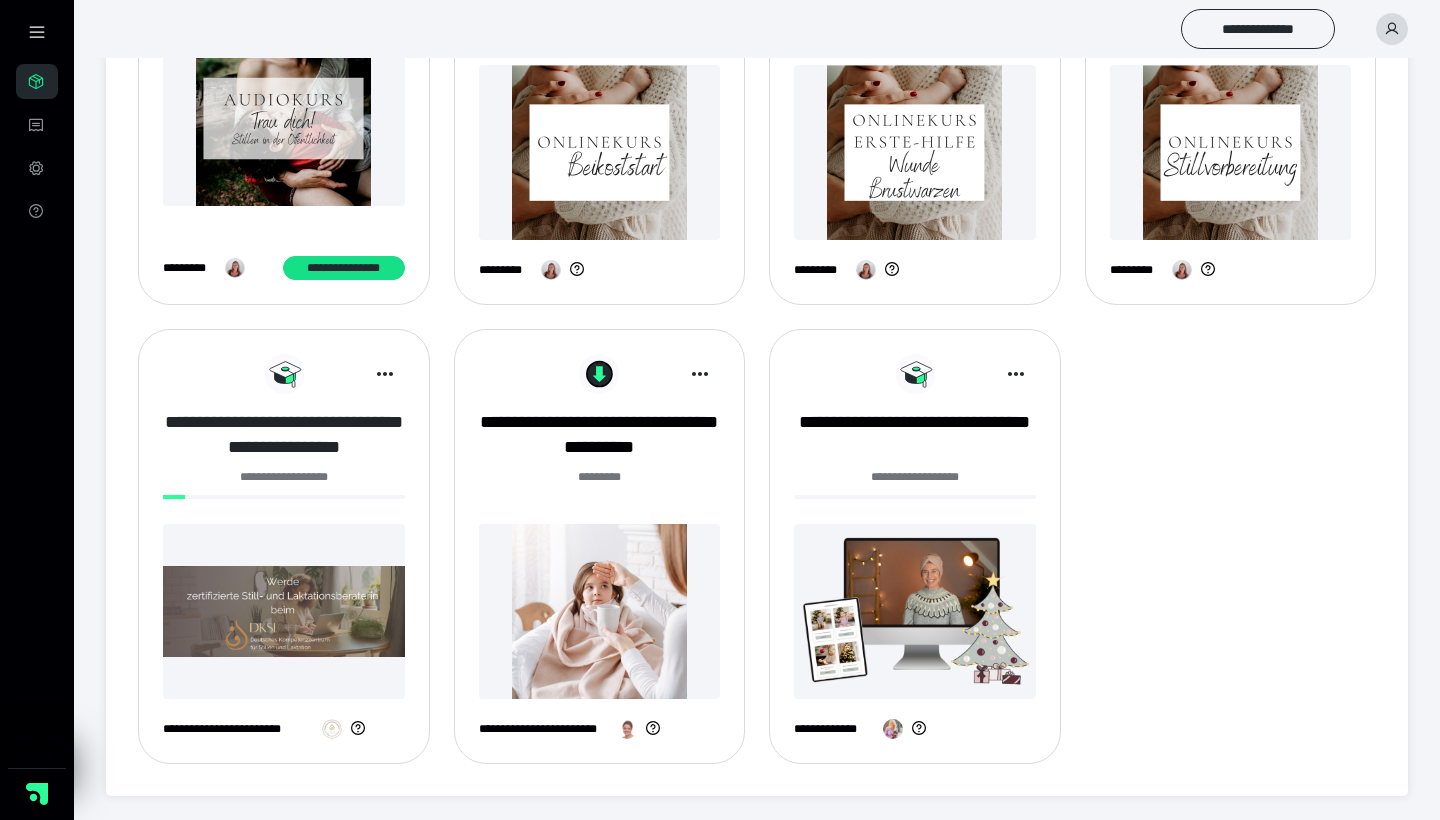 click on "**********" at bounding box center [284, 435] 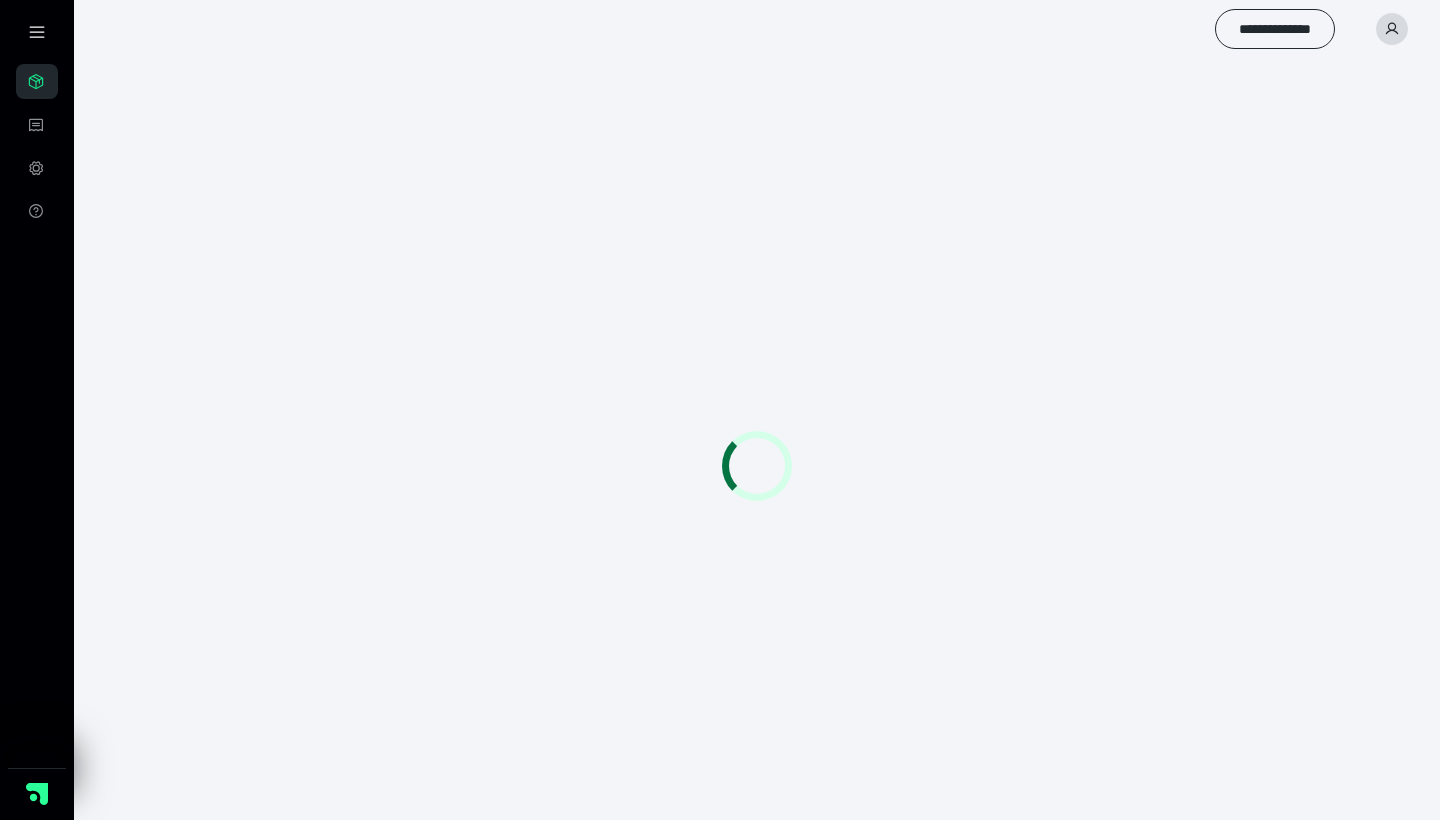 scroll, scrollTop: 0, scrollLeft: 0, axis: both 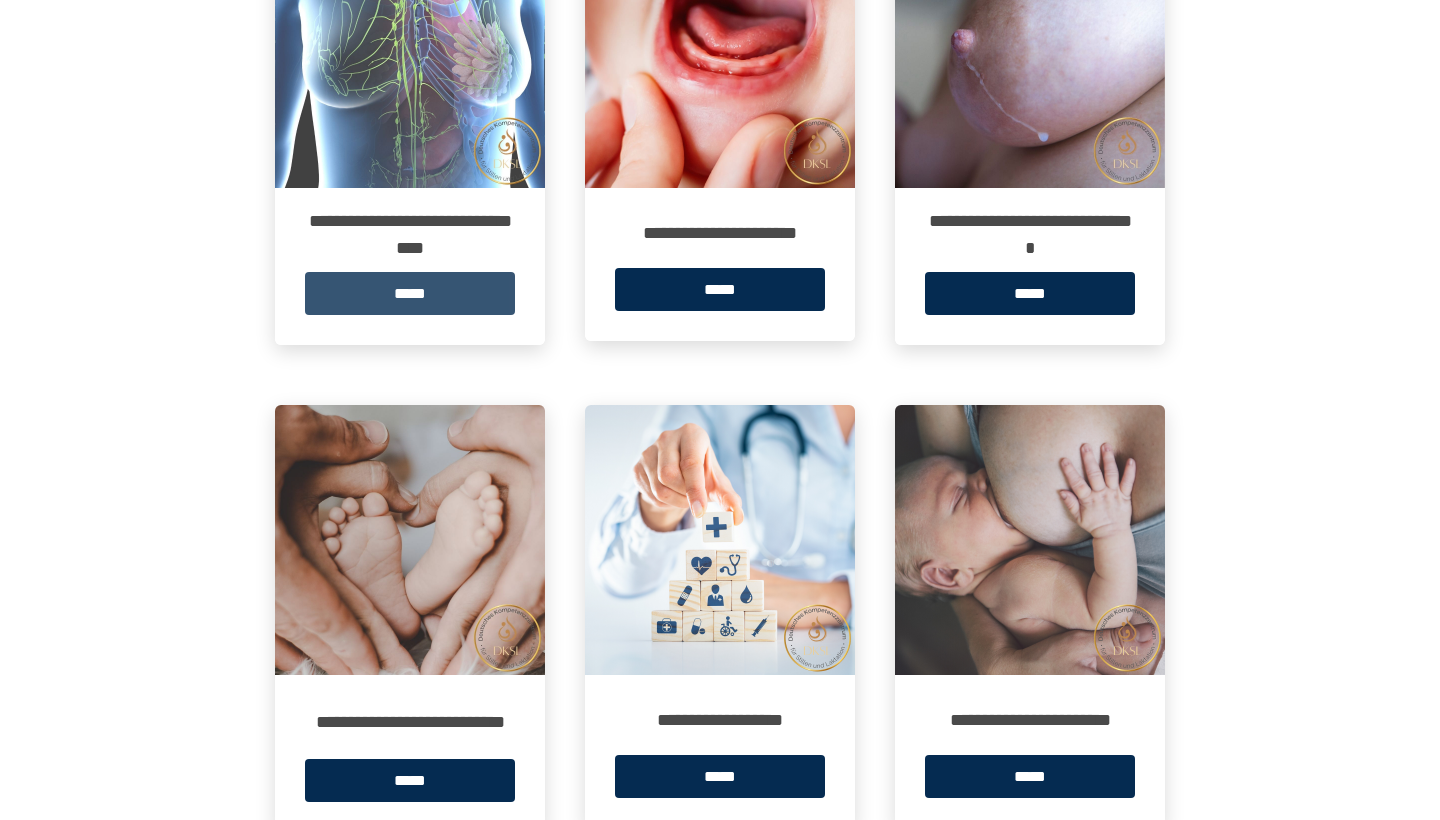 click on "*****" at bounding box center [410, 293] 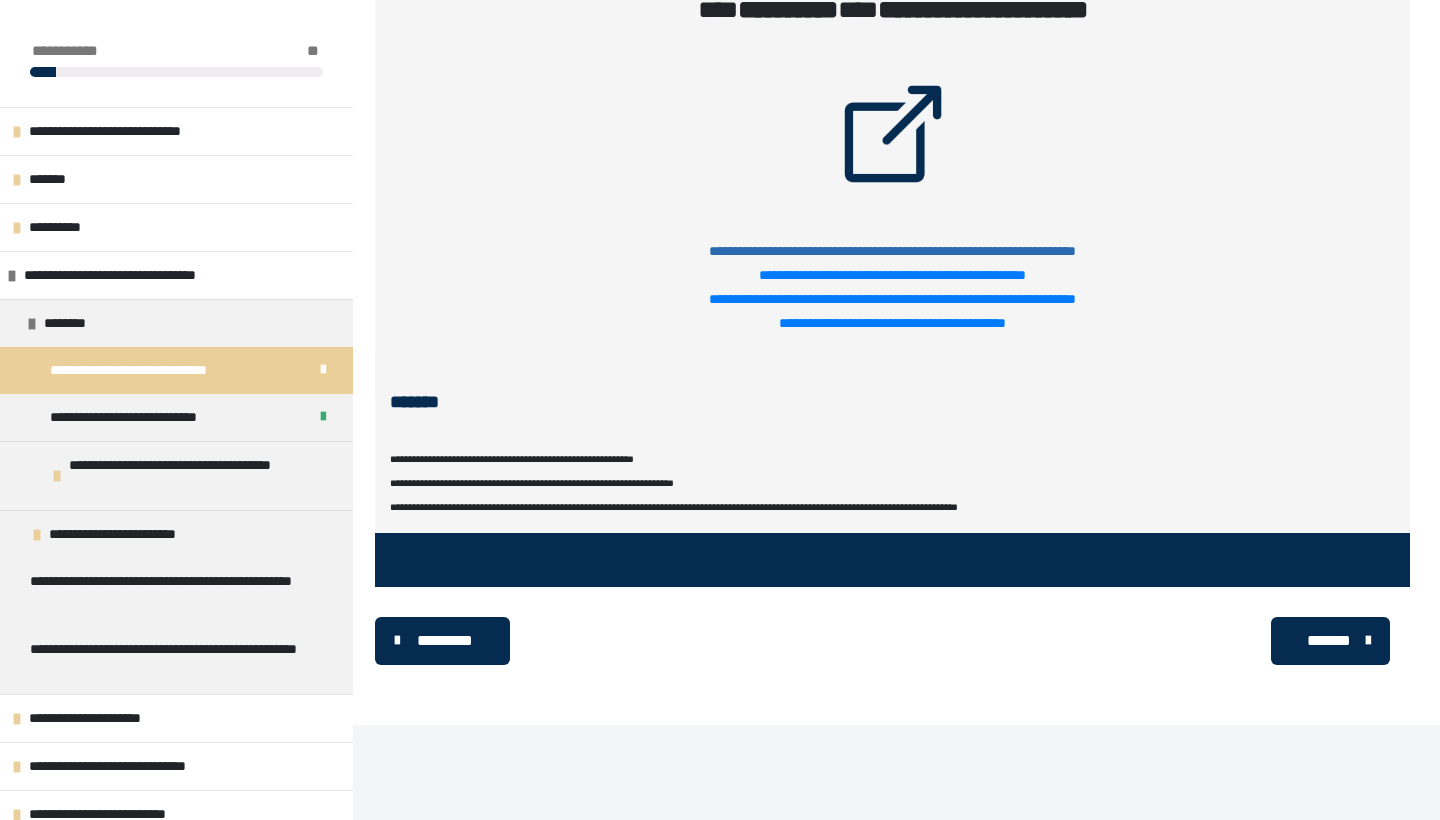scroll, scrollTop: 6853, scrollLeft: 0, axis: vertical 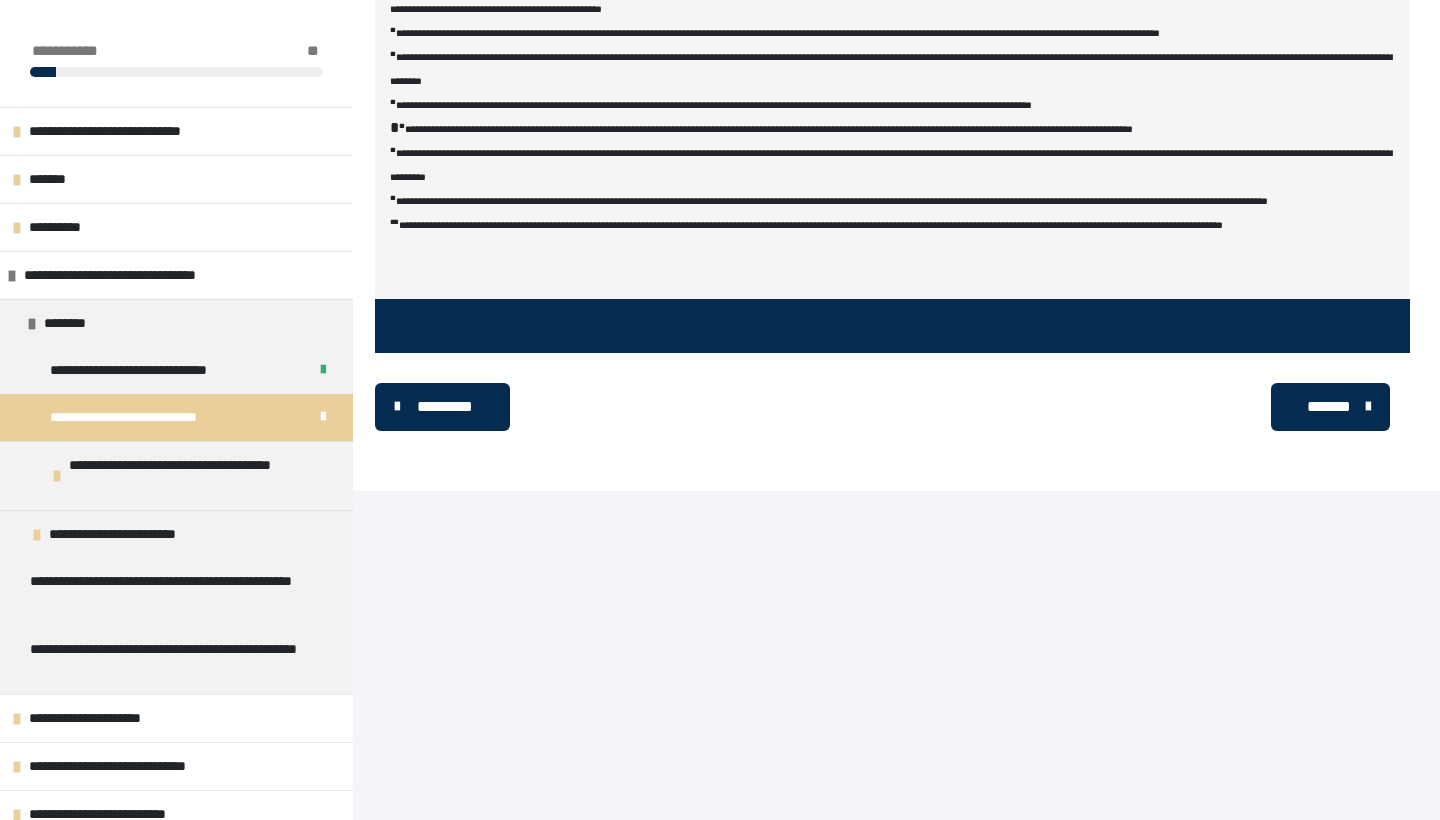 click on "*********" at bounding box center (444, 407) 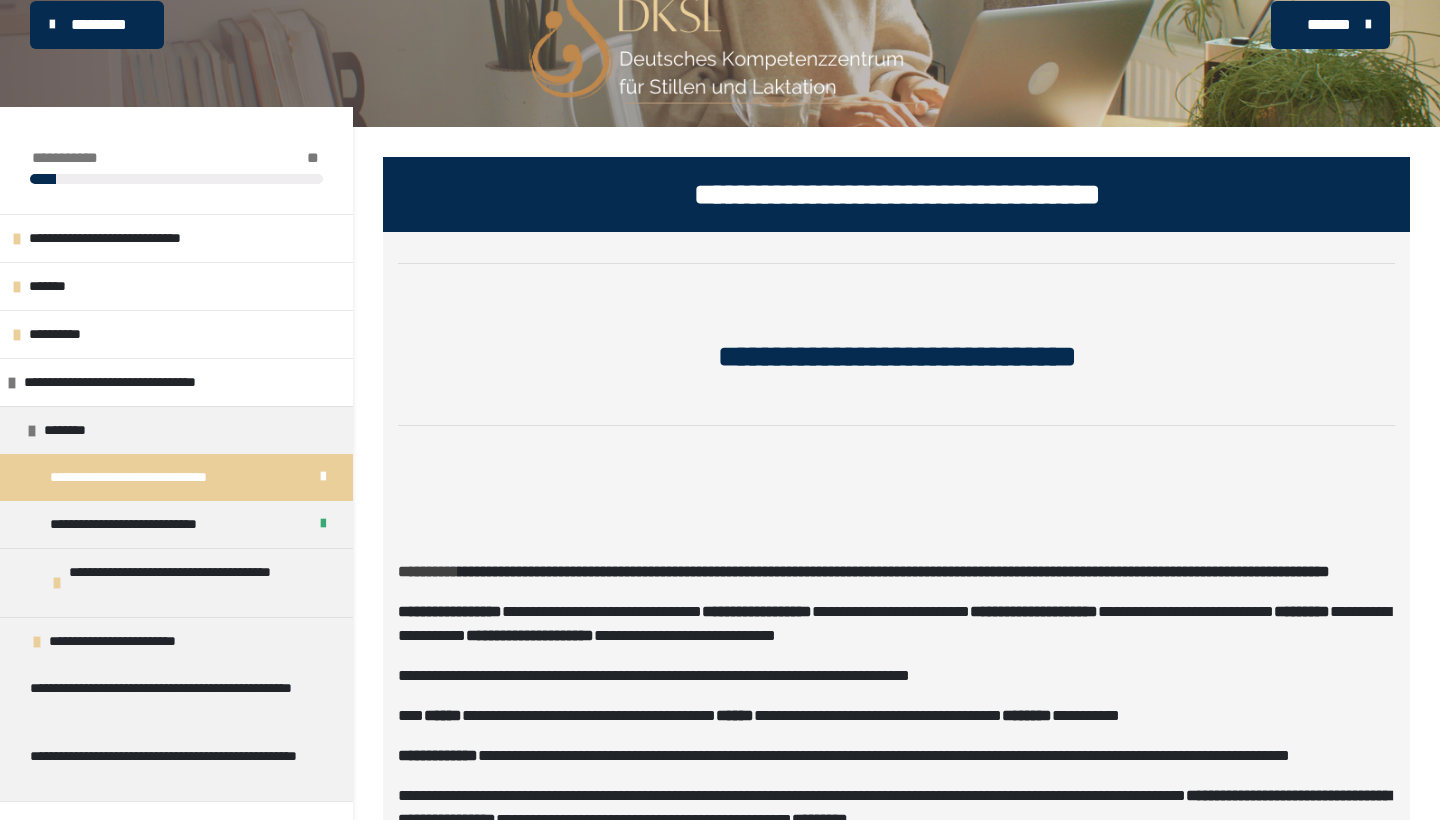 scroll, scrollTop: 116, scrollLeft: 0, axis: vertical 